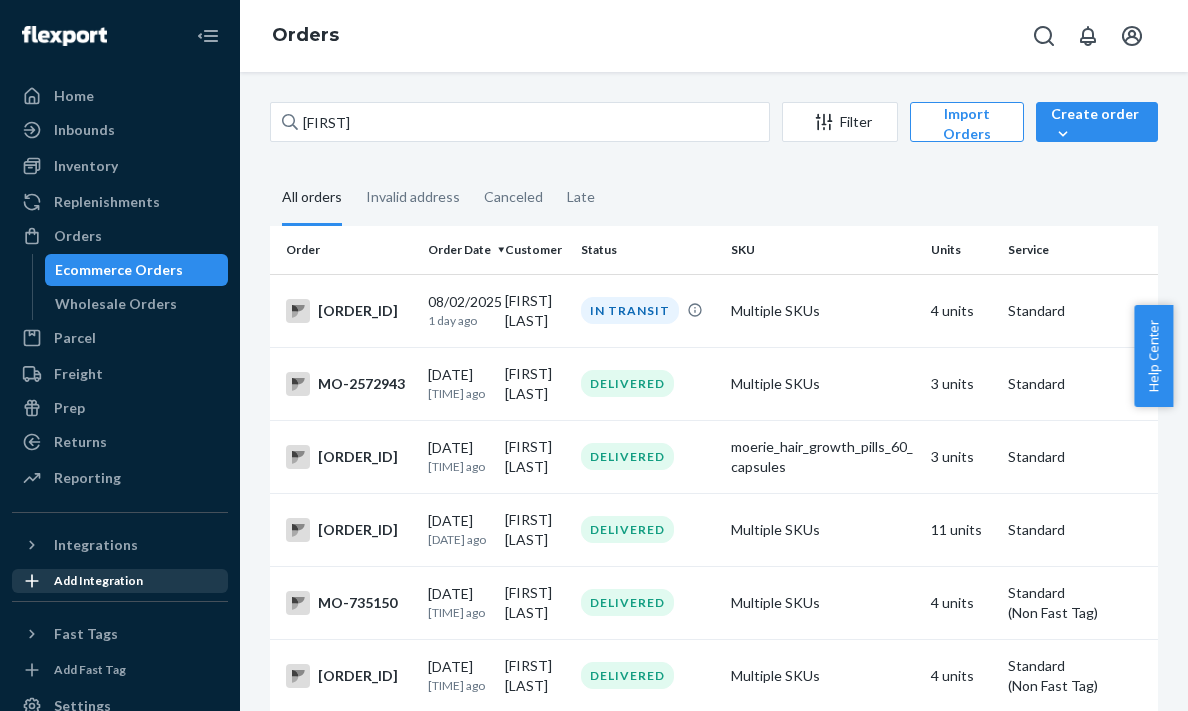 scroll, scrollTop: 0, scrollLeft: 0, axis: both 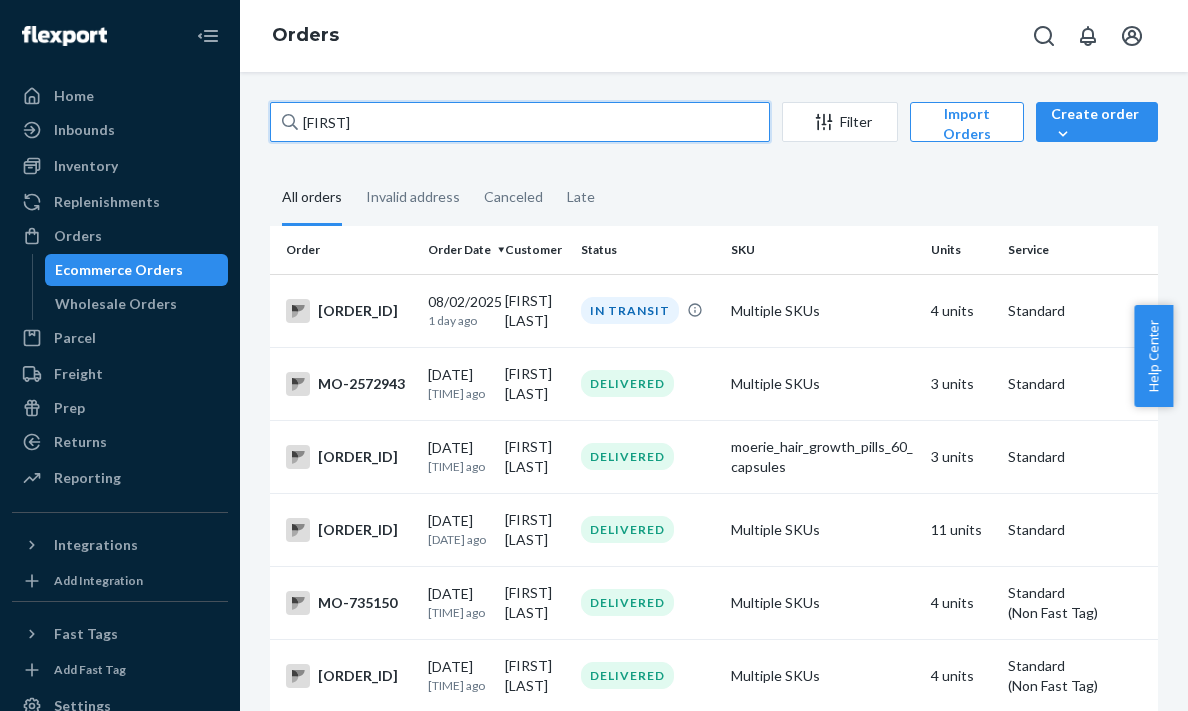paste on "[NUMBER]" 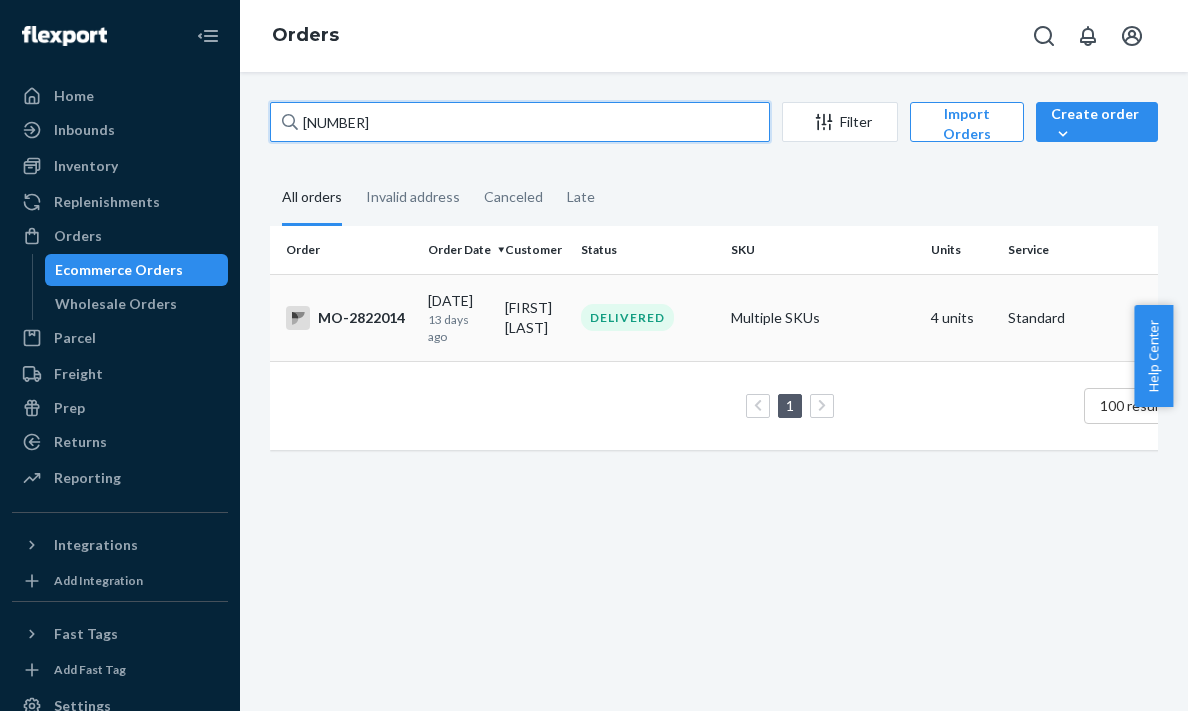 type on "[NUMBER]" 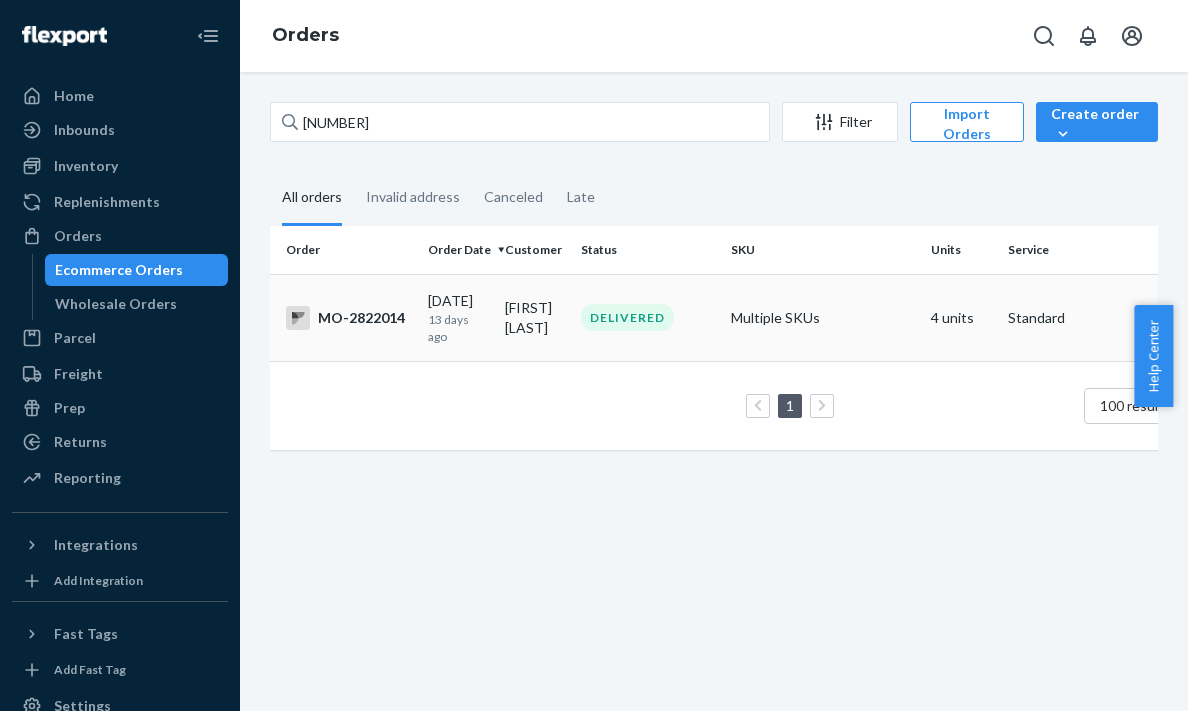 drag, startPoint x: 354, startPoint y: 316, endPoint x: 324, endPoint y: 315, distance: 30.016663 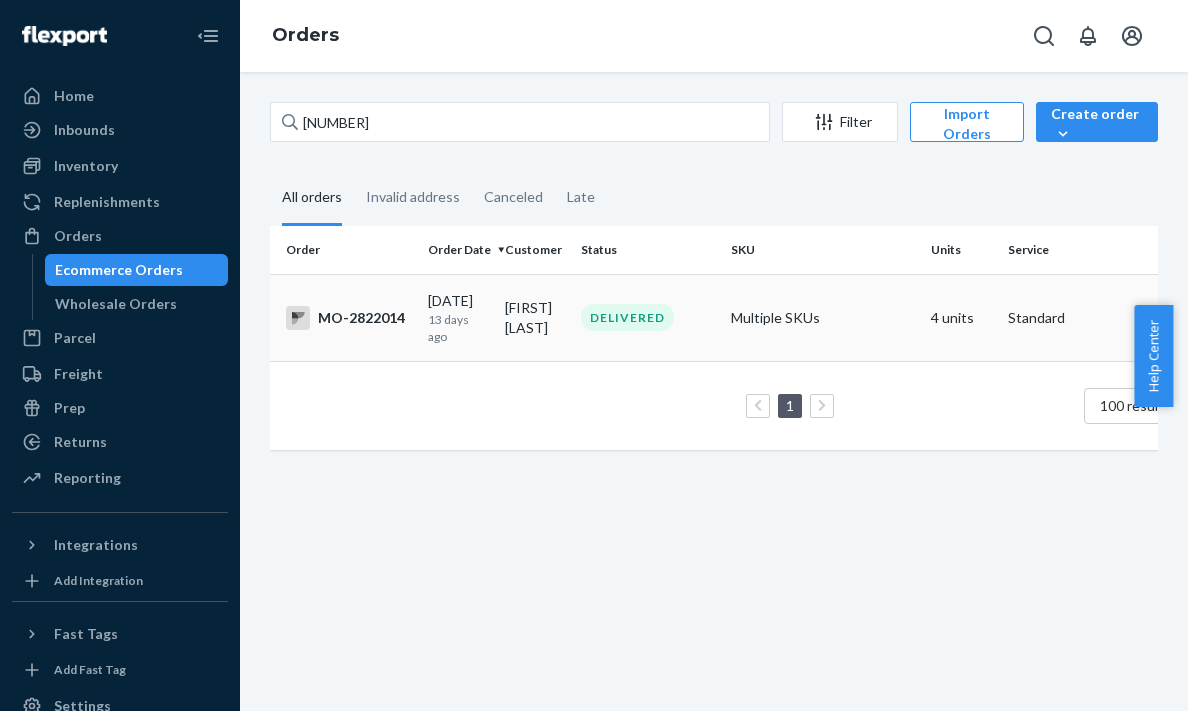 click on "MO-2822014" at bounding box center [349, 318] 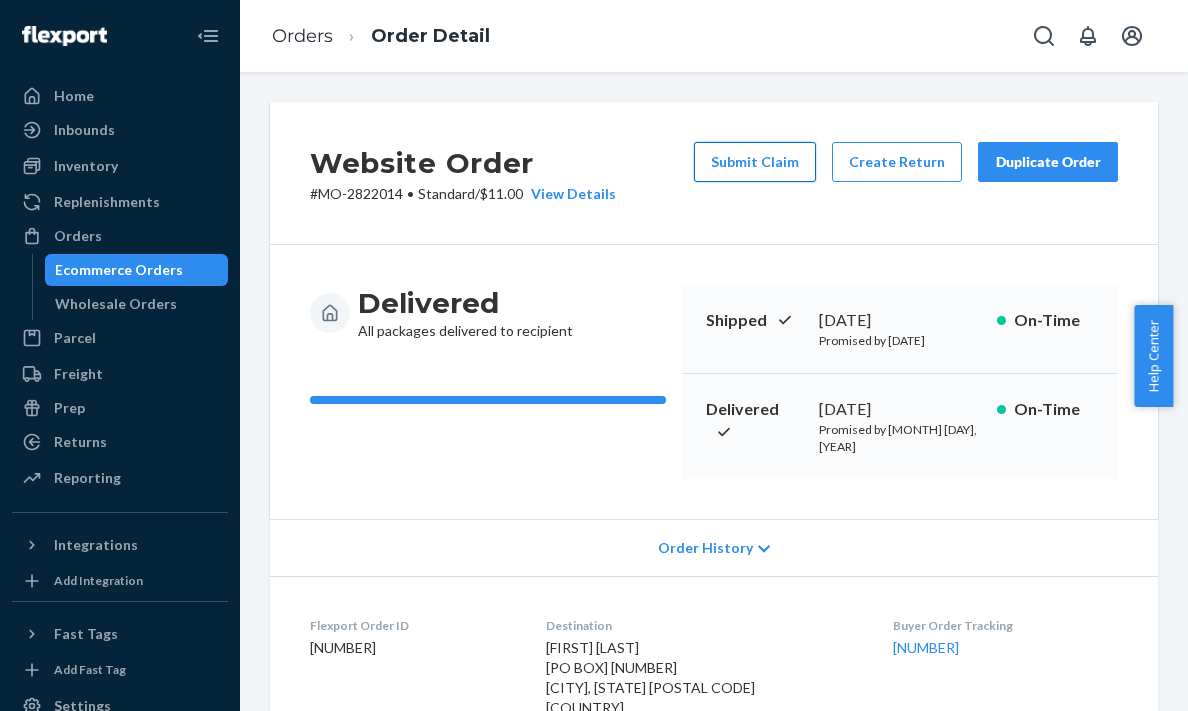 click on "Submit Claim" at bounding box center (755, 162) 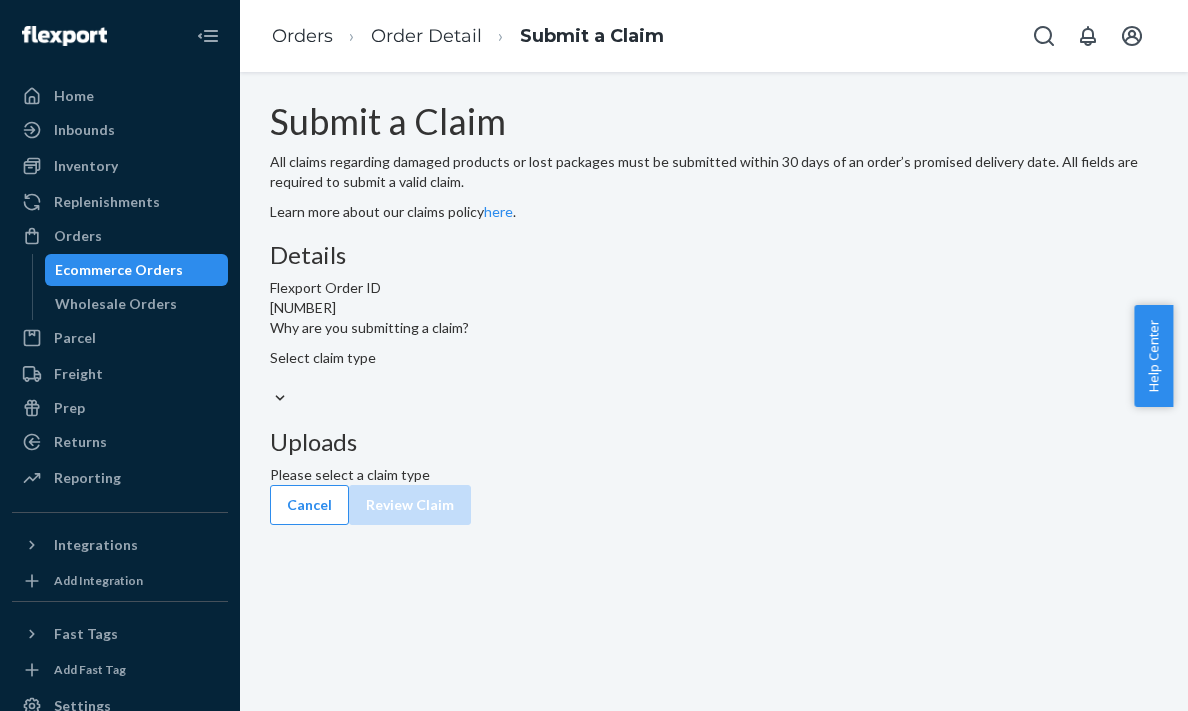 click on "Select claim type" at bounding box center [714, 368] 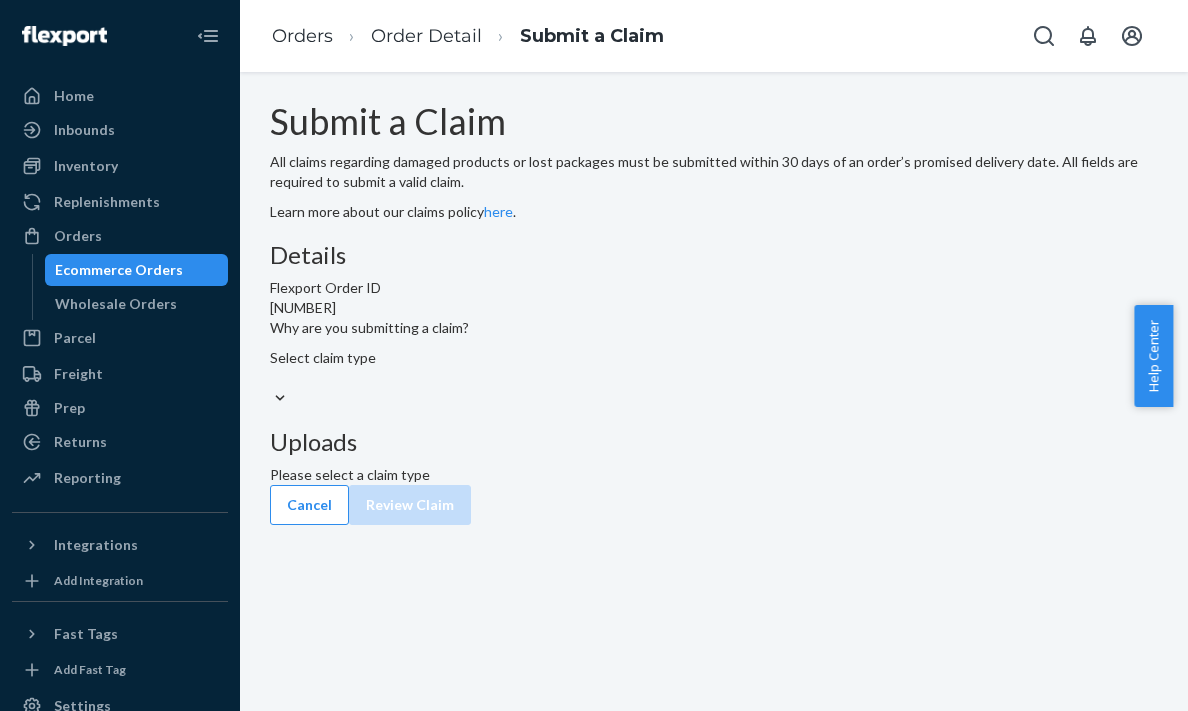 click on "Why are you submitting a claim? Select claim type" at bounding box center [271, 378] 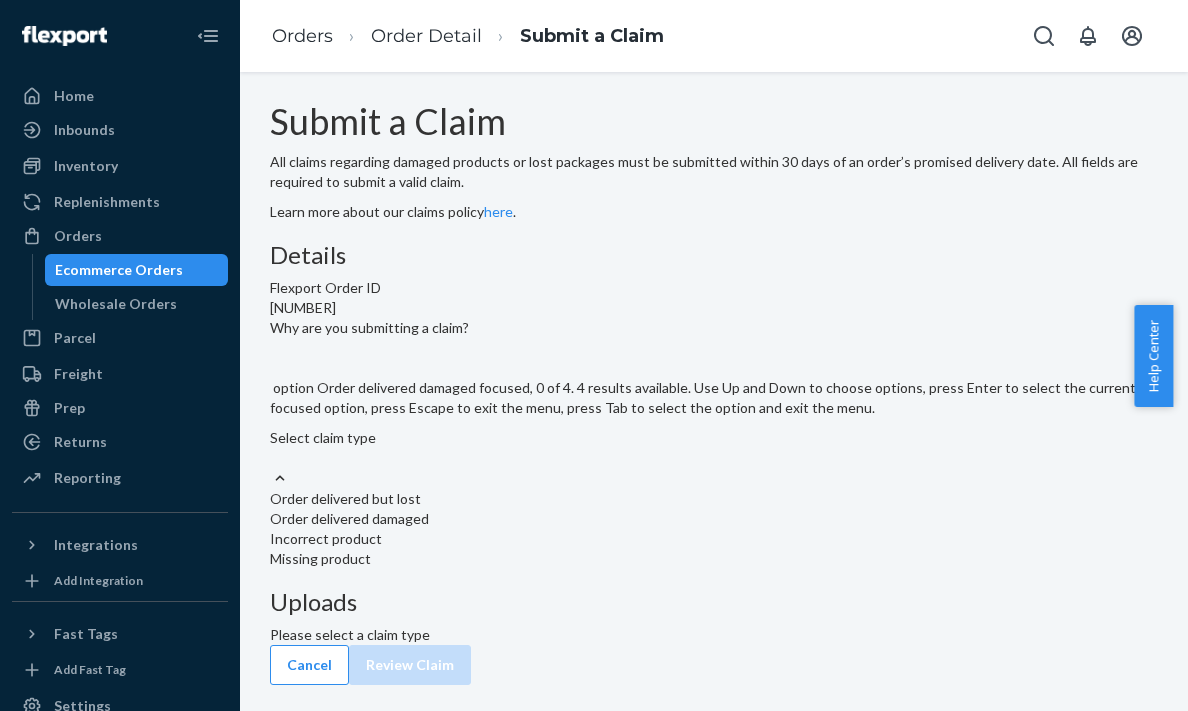 click on "Order delivered damaged" at bounding box center (714, 519) 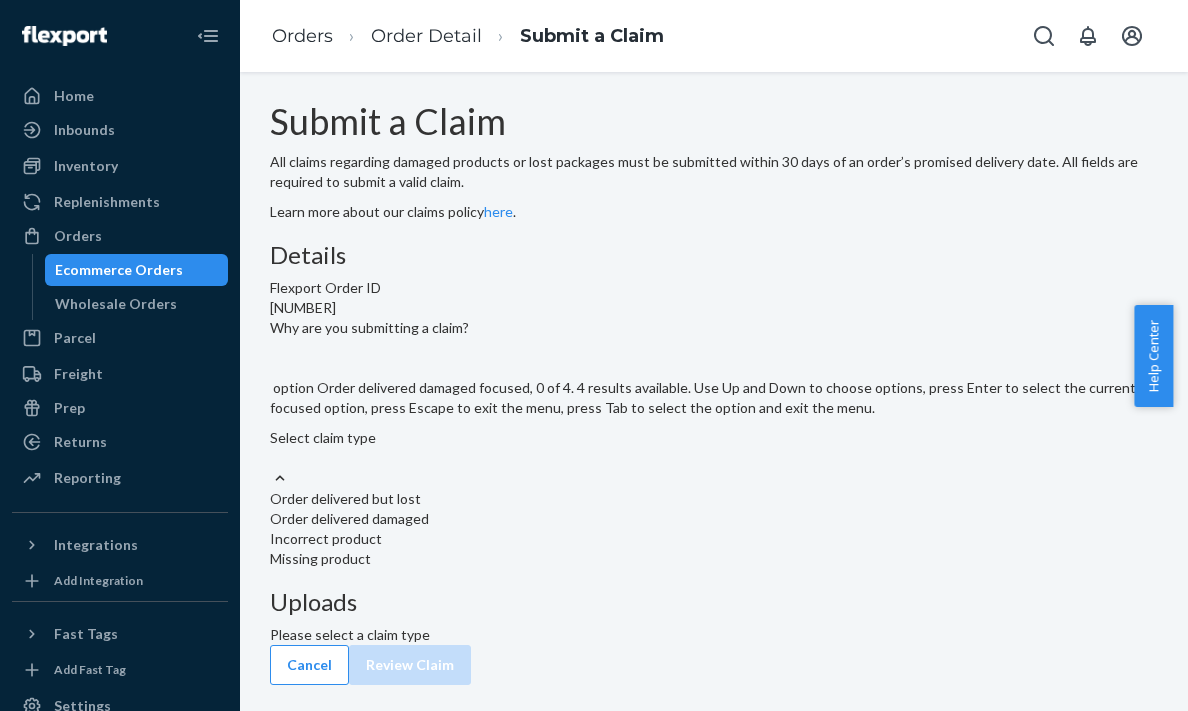 click on "Why are you submitting a claim?  option Order delivered damaged focused, 0 of 4. 4 results available. Use Up and Down to choose options, press Enter to select the currently focused option, press Escape to exit the menu, press Tab to select the option and exit the menu. Select claim type Order delivered but lost Order delivered damaged Incorrect product Missing product" at bounding box center [271, 458] 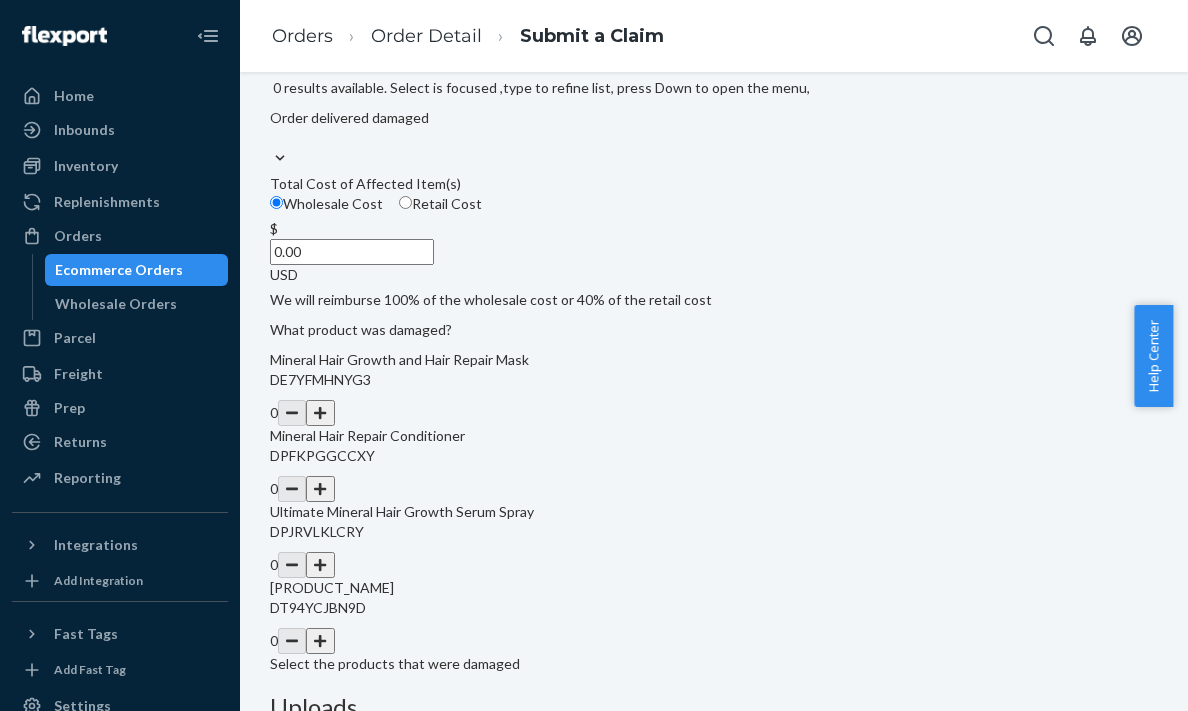 scroll, scrollTop: 572, scrollLeft: 0, axis: vertical 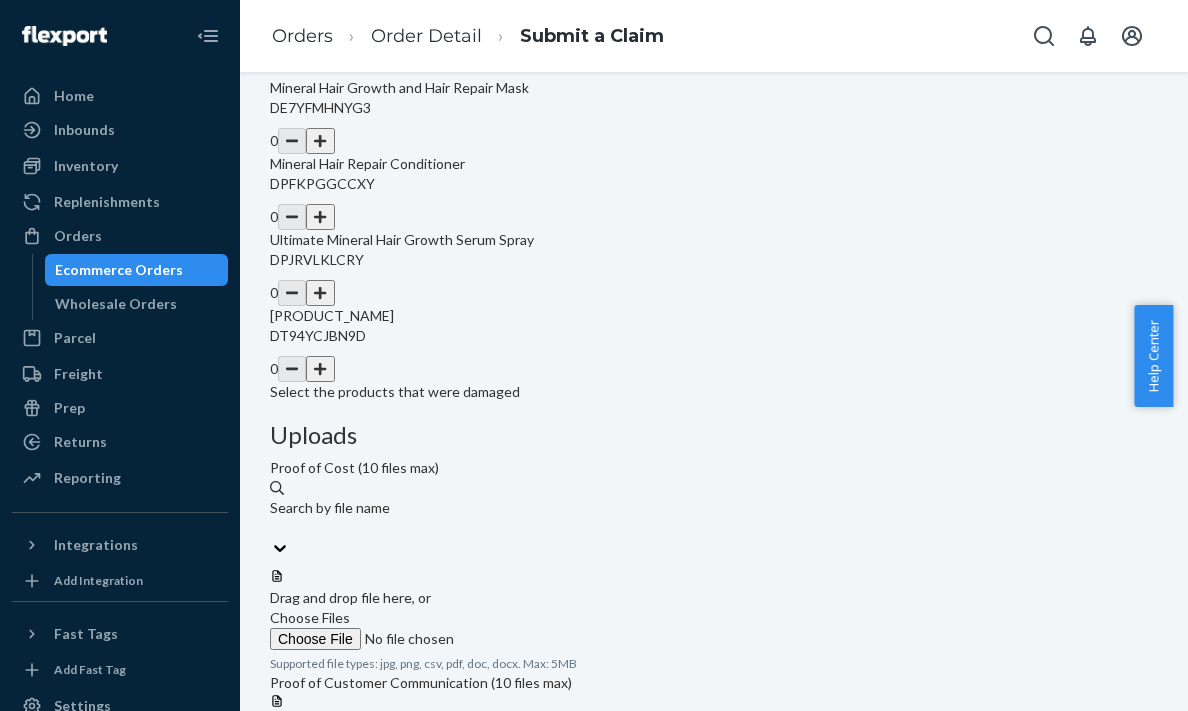 click at bounding box center (320, 217) 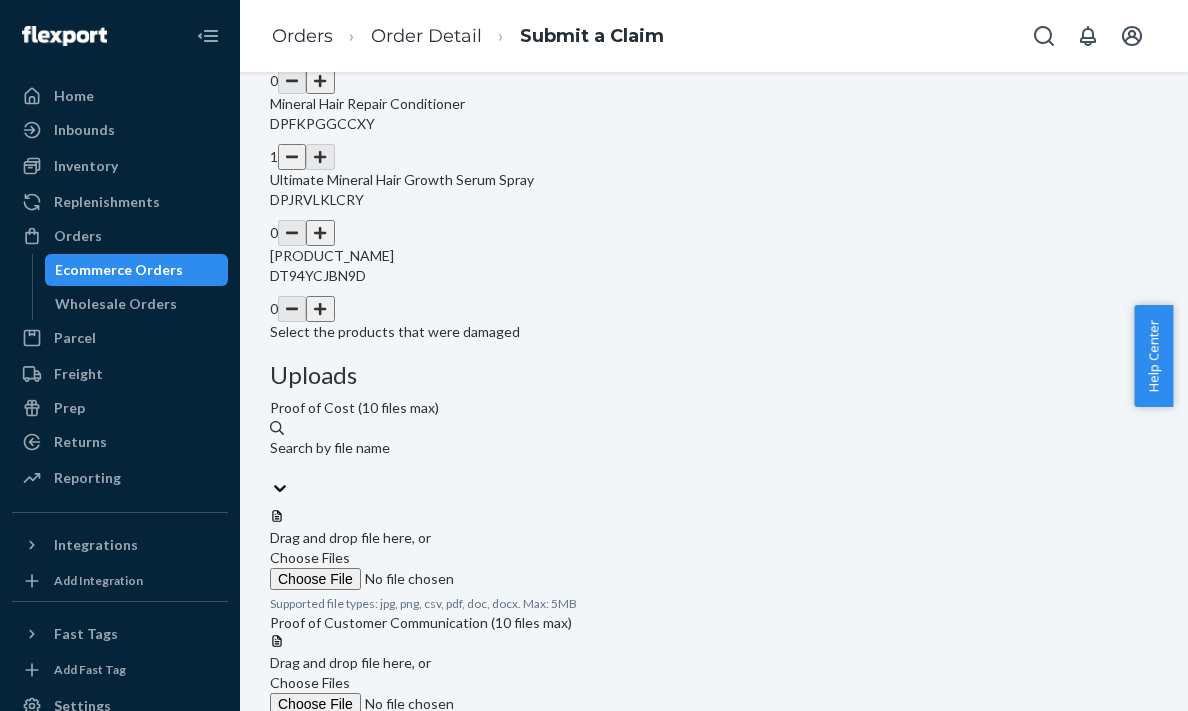 click at bounding box center [320, 309] 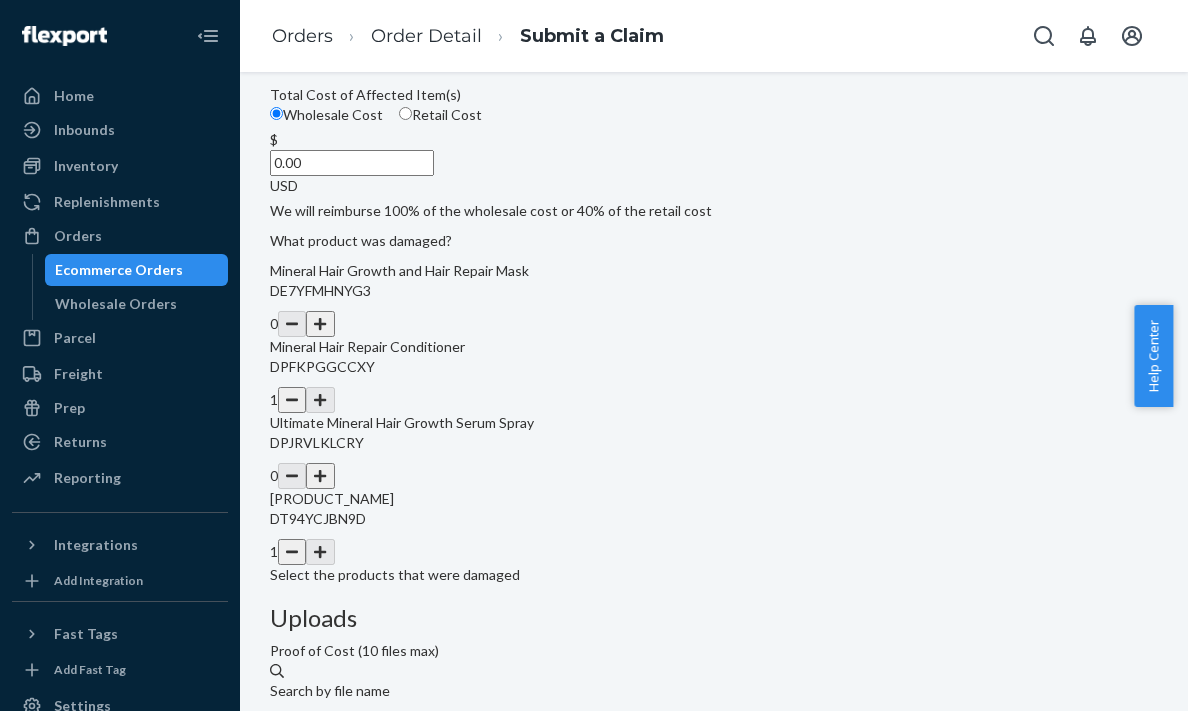 scroll, scrollTop: 272, scrollLeft: 0, axis: vertical 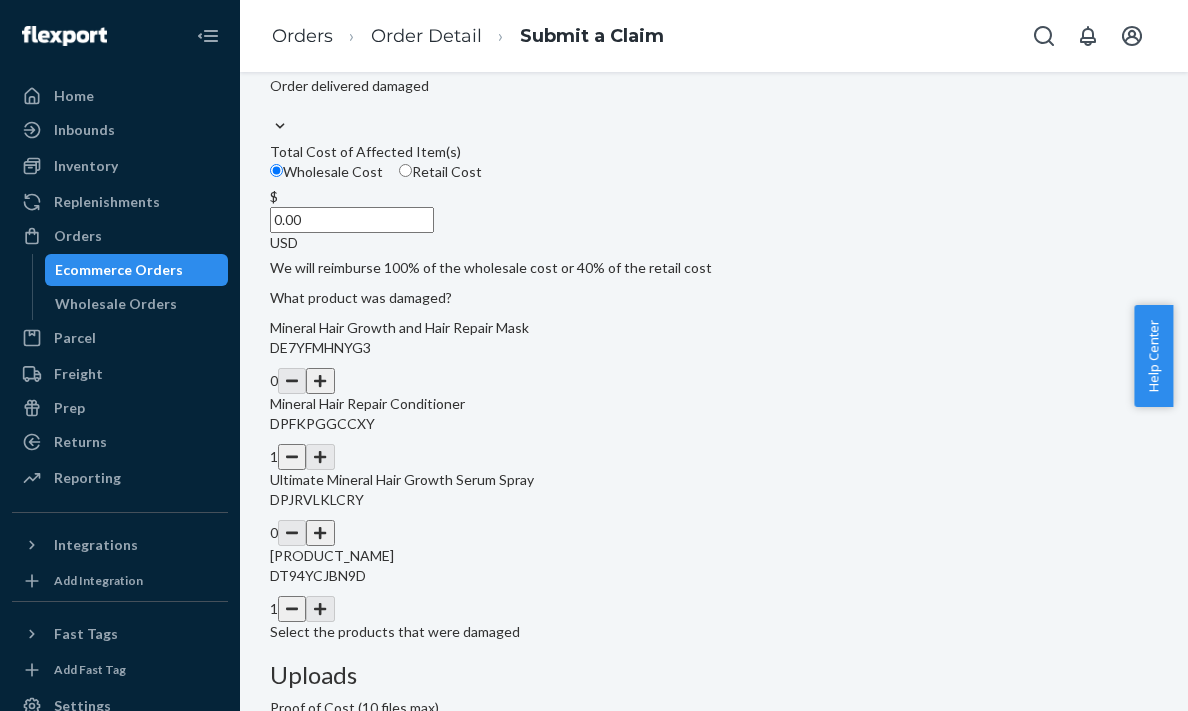 click on "0.00" at bounding box center [352, 220] 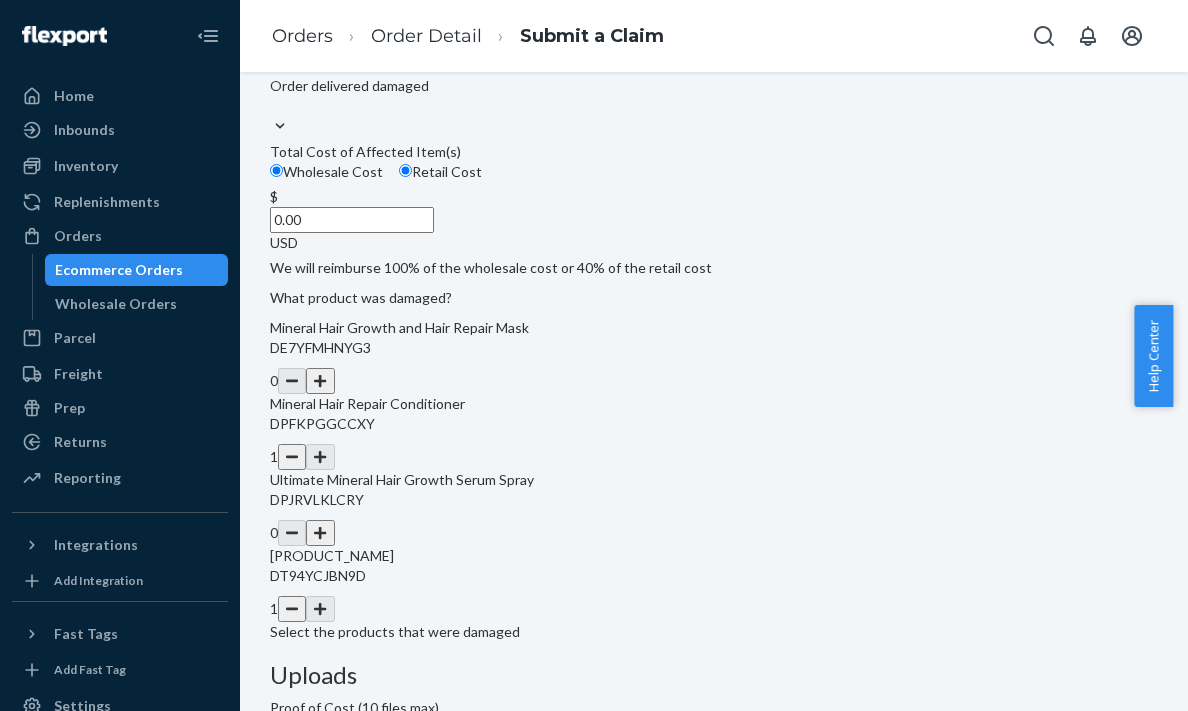 radio on "true" 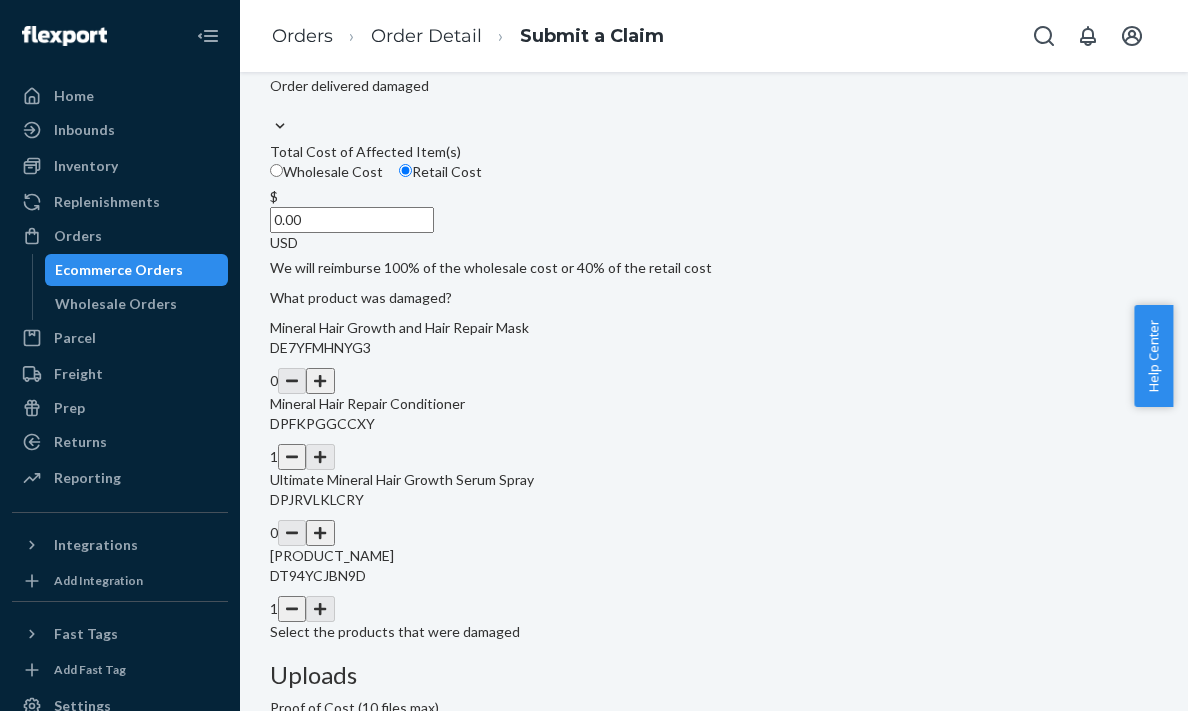 click on "0.00" at bounding box center (352, 220) 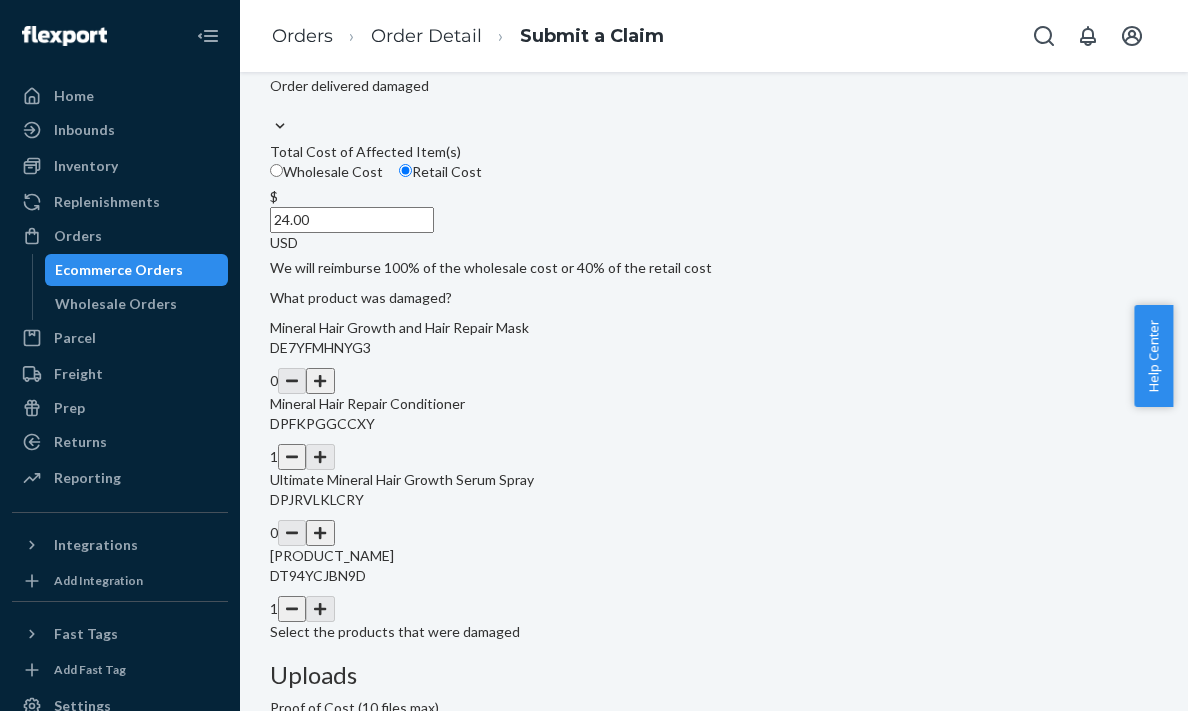 type on "24.00" 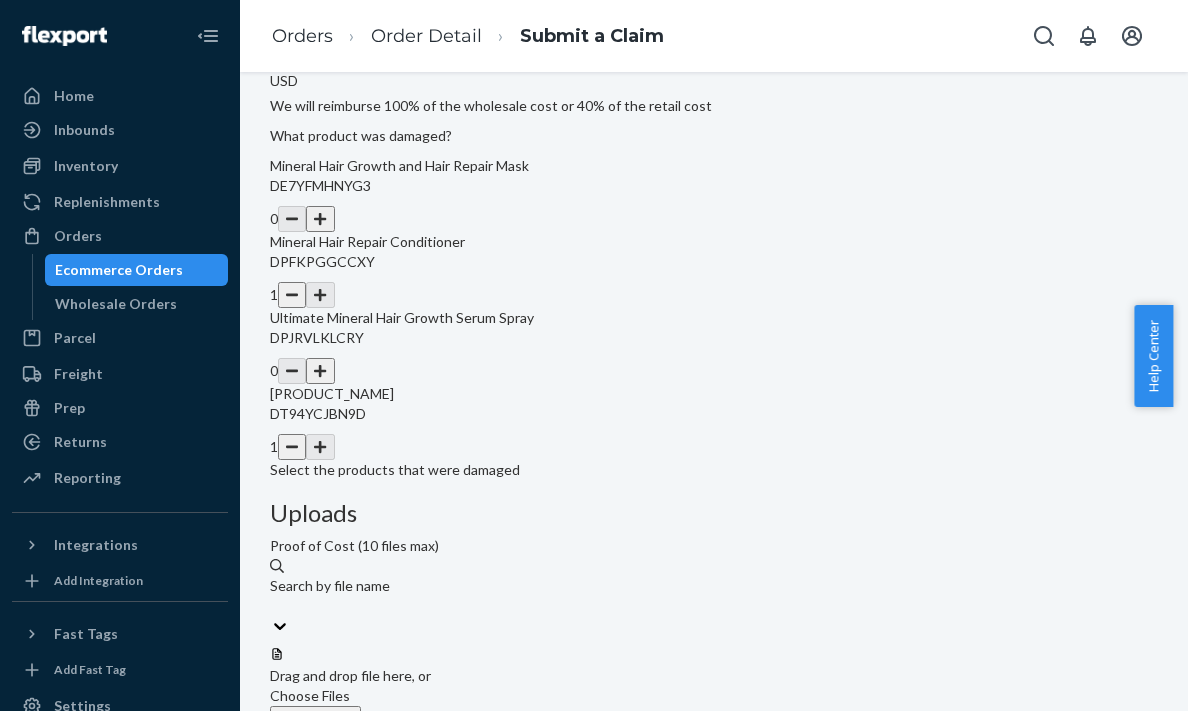 scroll, scrollTop: 440, scrollLeft: 0, axis: vertical 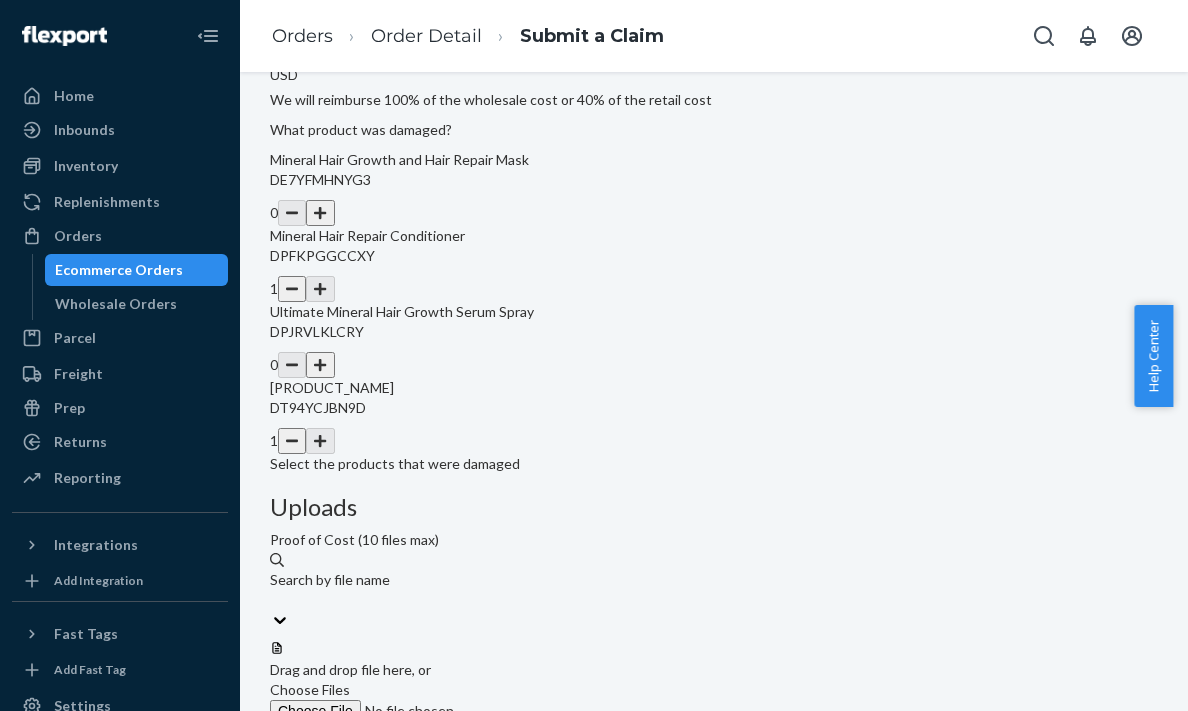 click 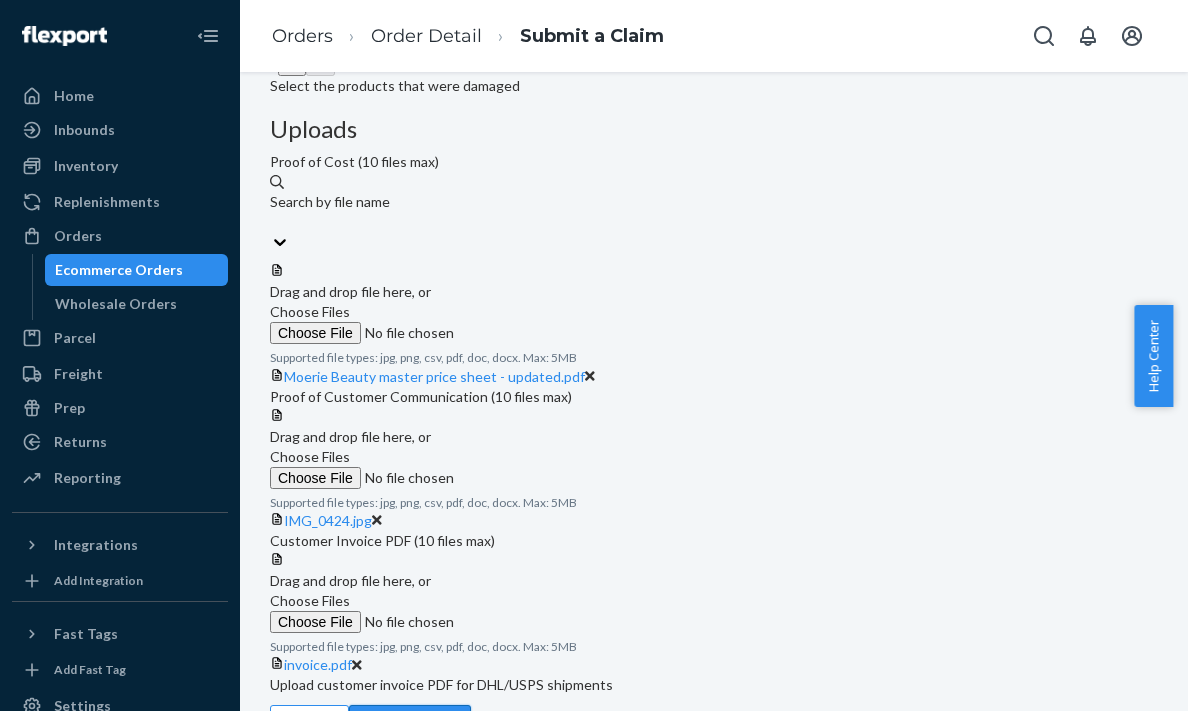 click on "Review Claim" at bounding box center (410, 725) 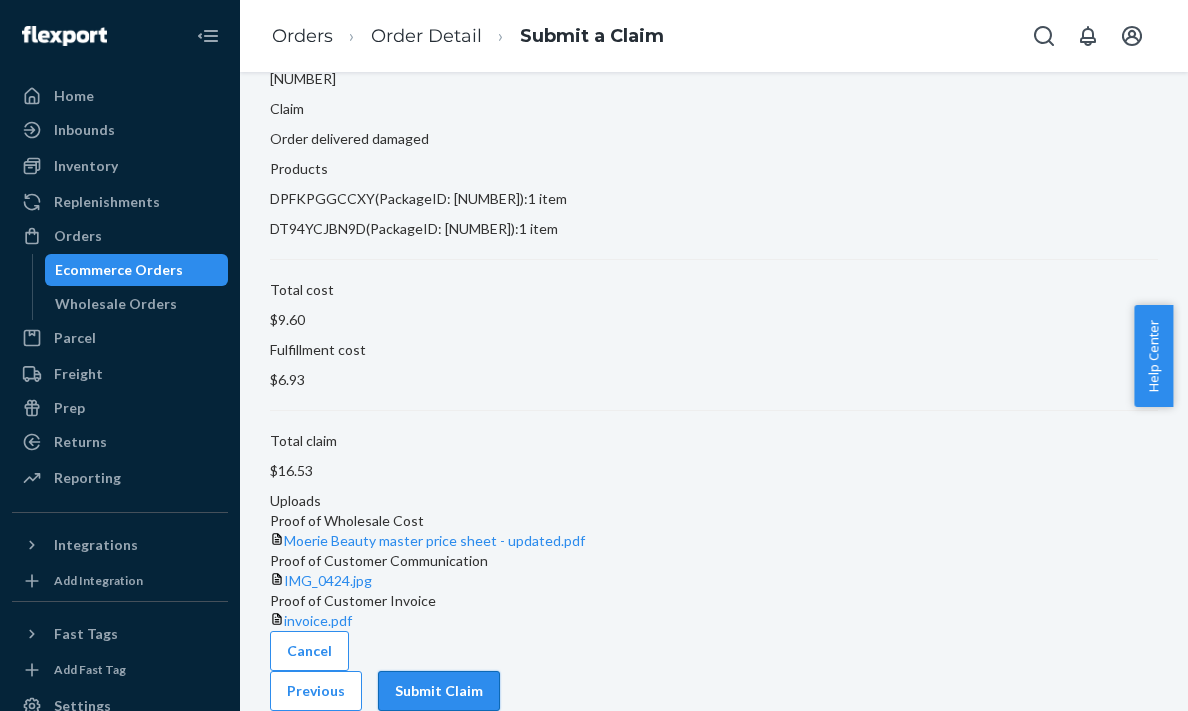 click on "Submit Claim" at bounding box center [439, 691] 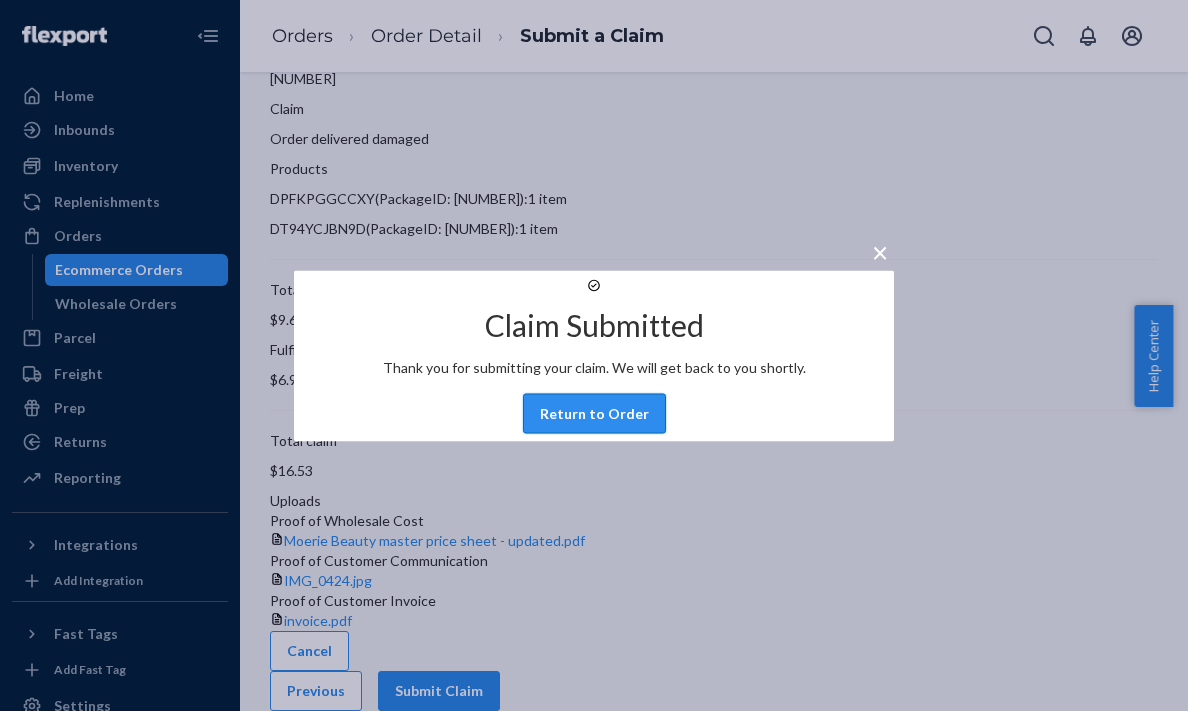 click on "Return to Order" at bounding box center (594, 413) 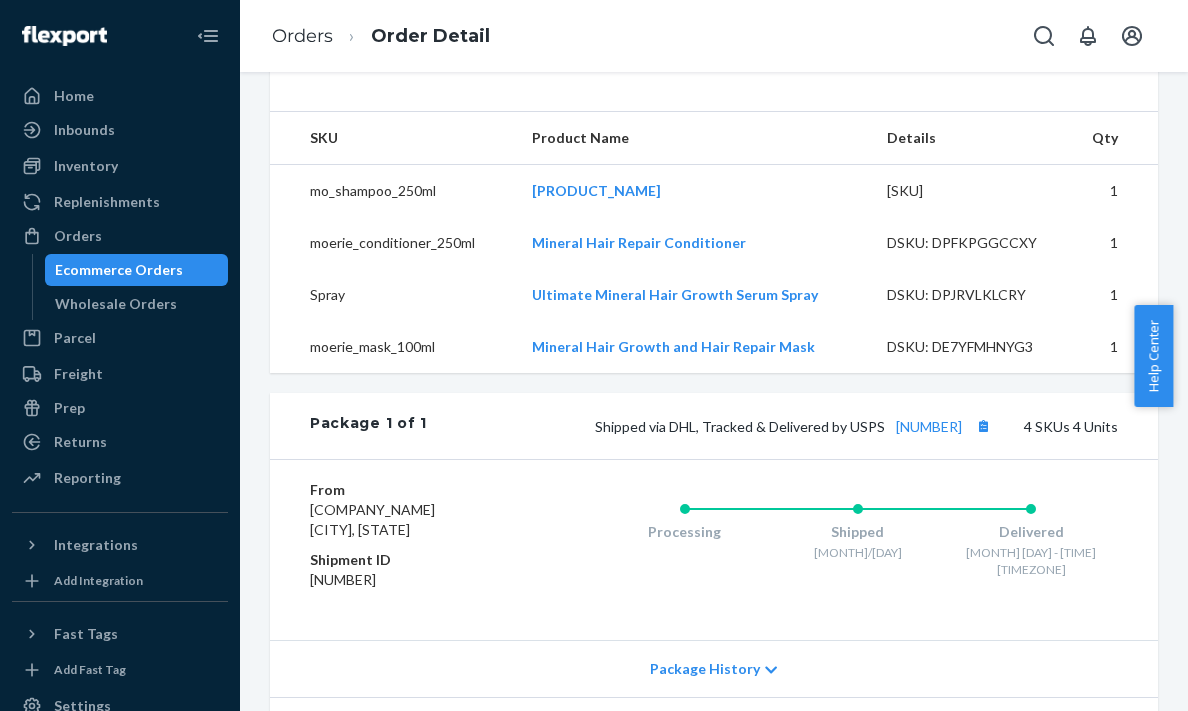 scroll, scrollTop: 0, scrollLeft: 0, axis: both 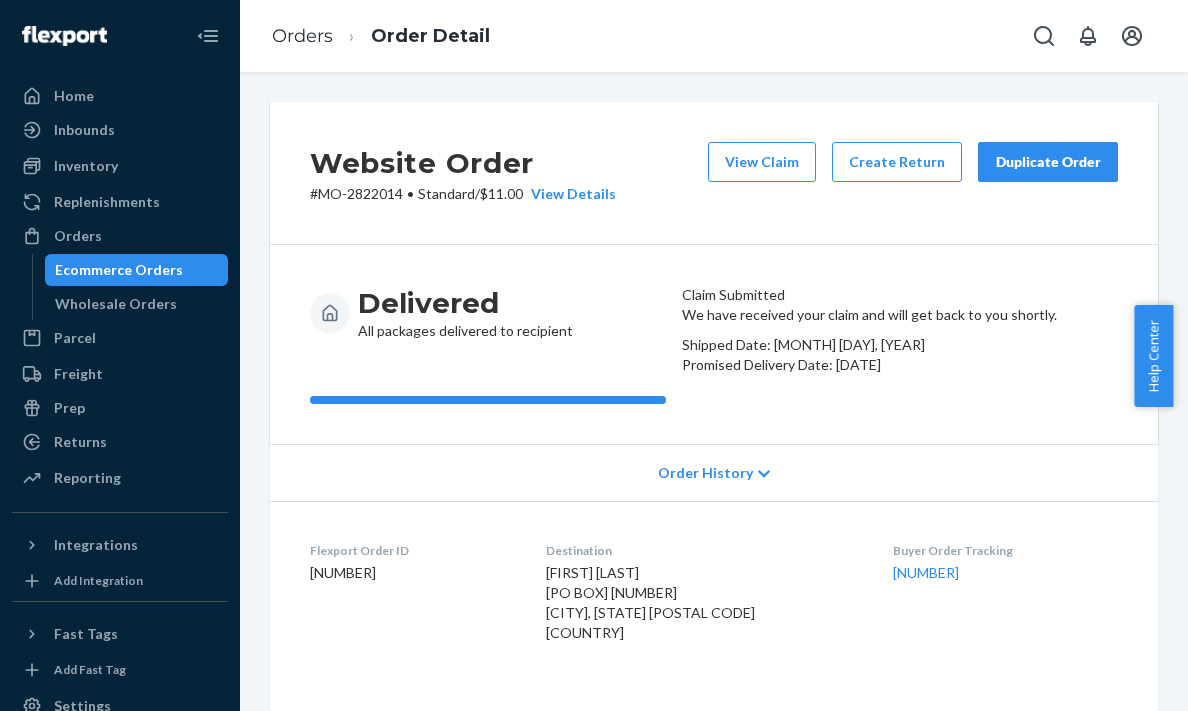 click on "Duplicate Order" at bounding box center [1048, 162] 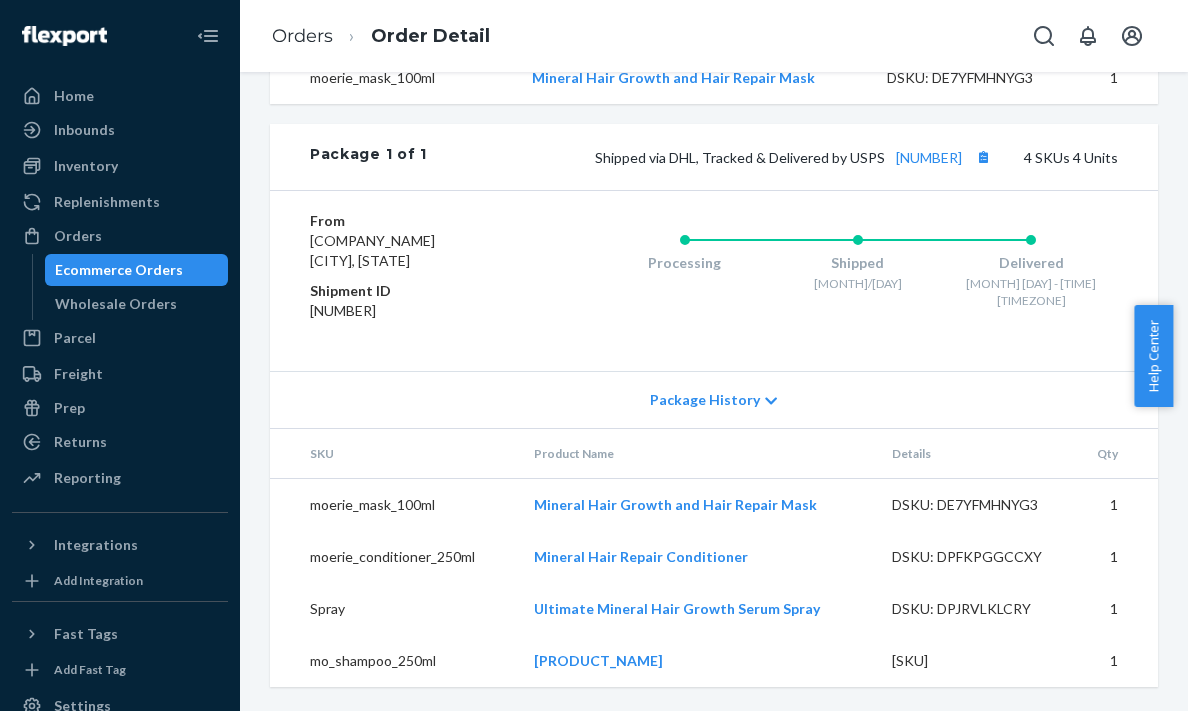 scroll, scrollTop: 0, scrollLeft: 0, axis: both 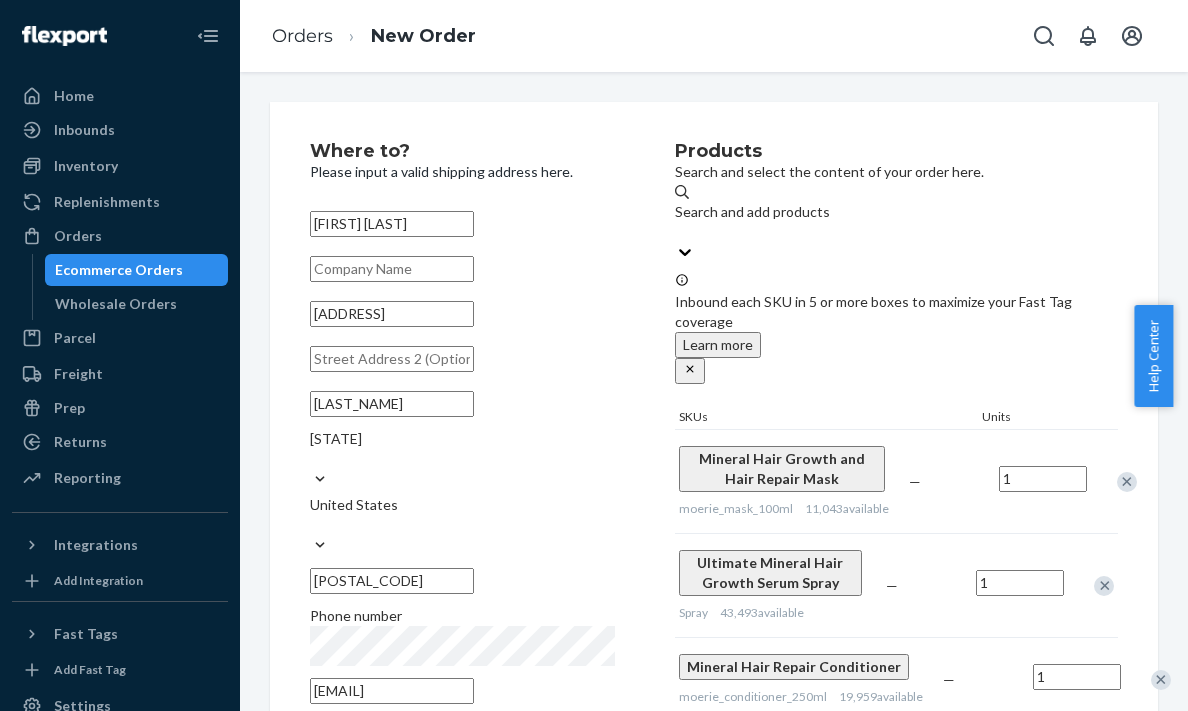 click at bounding box center [1127, 482] 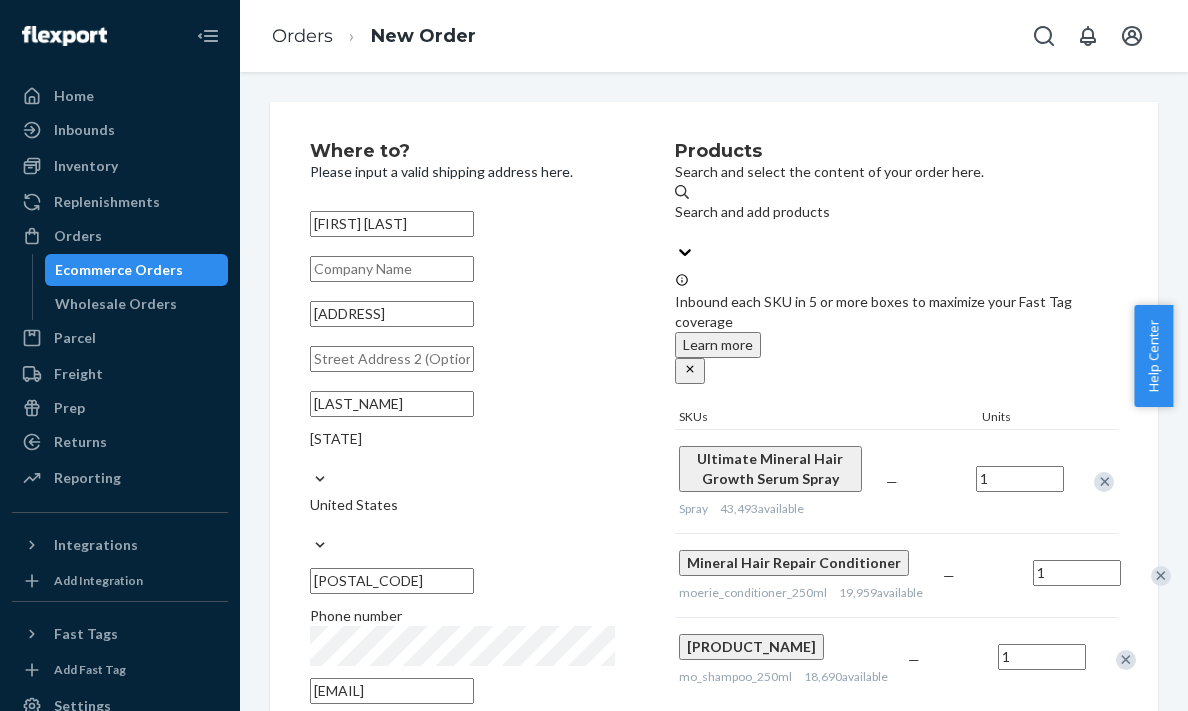 click at bounding box center [1104, 482] 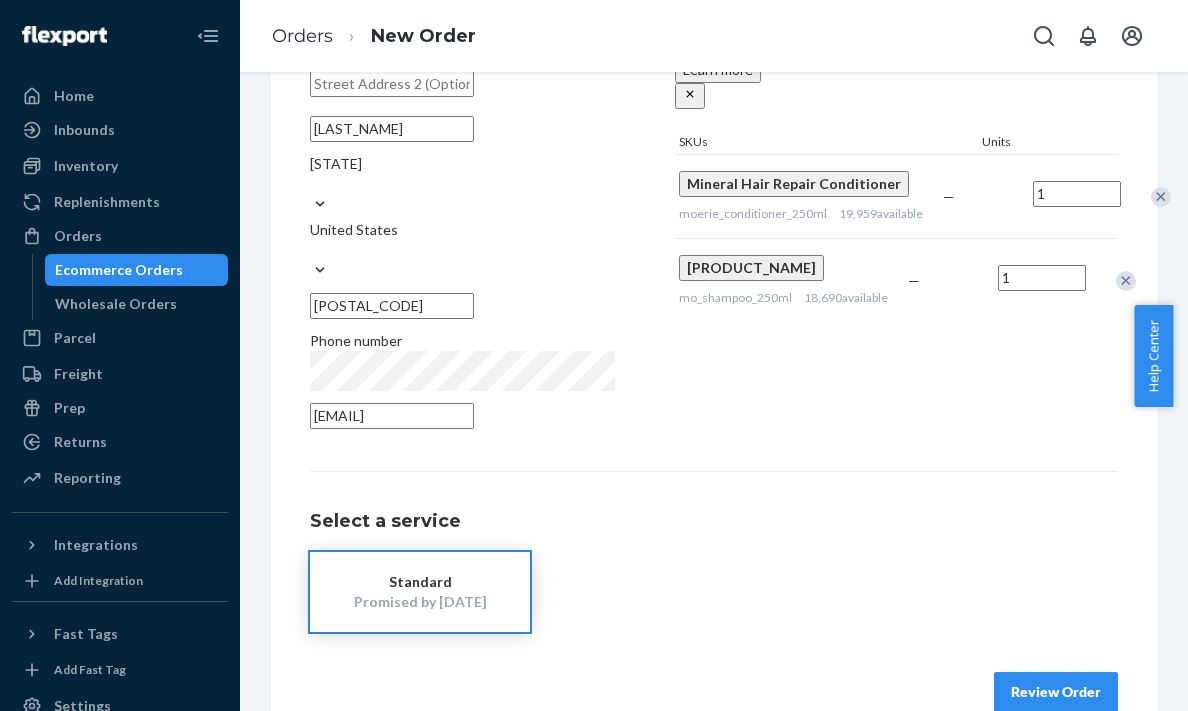 scroll, scrollTop: 280, scrollLeft: 0, axis: vertical 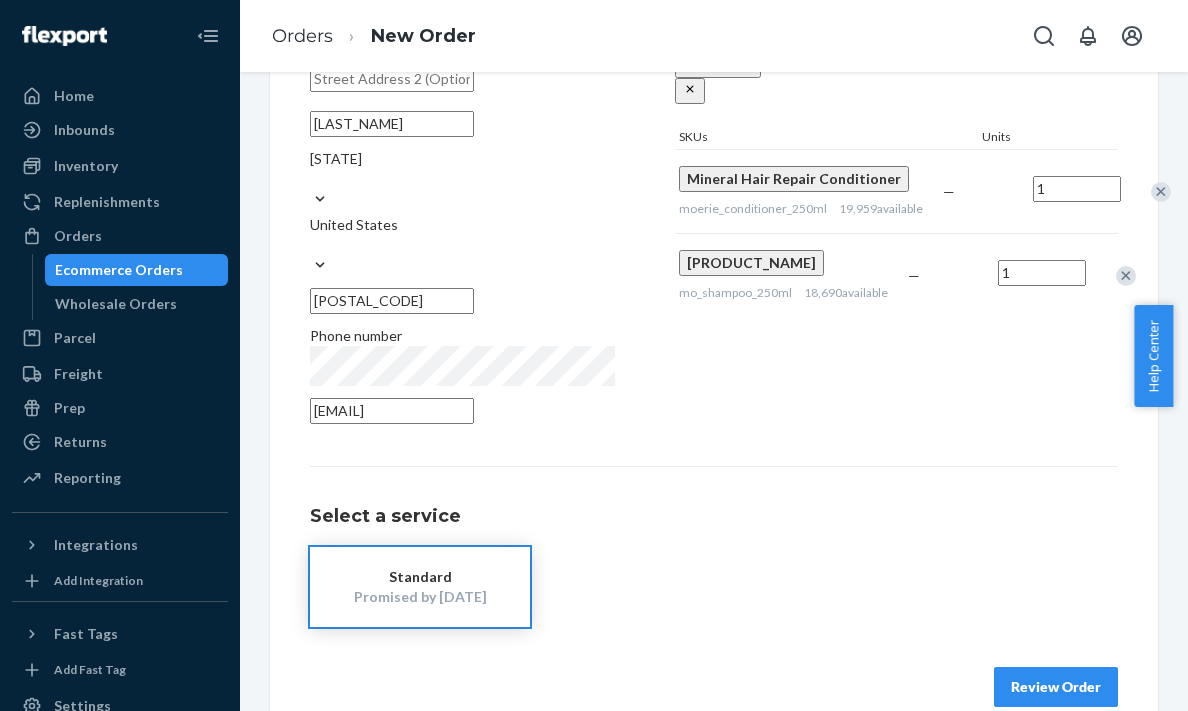 click on "Review Order" at bounding box center (1056, 687) 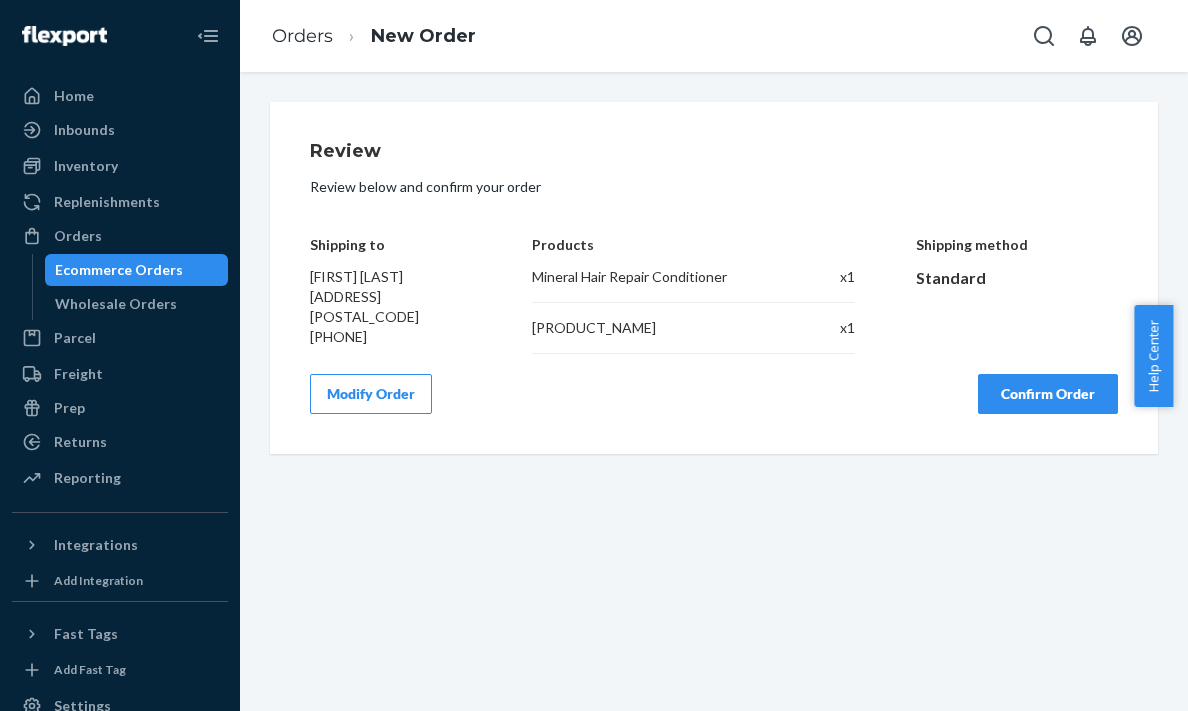 click on "Confirm Order" at bounding box center [1048, 394] 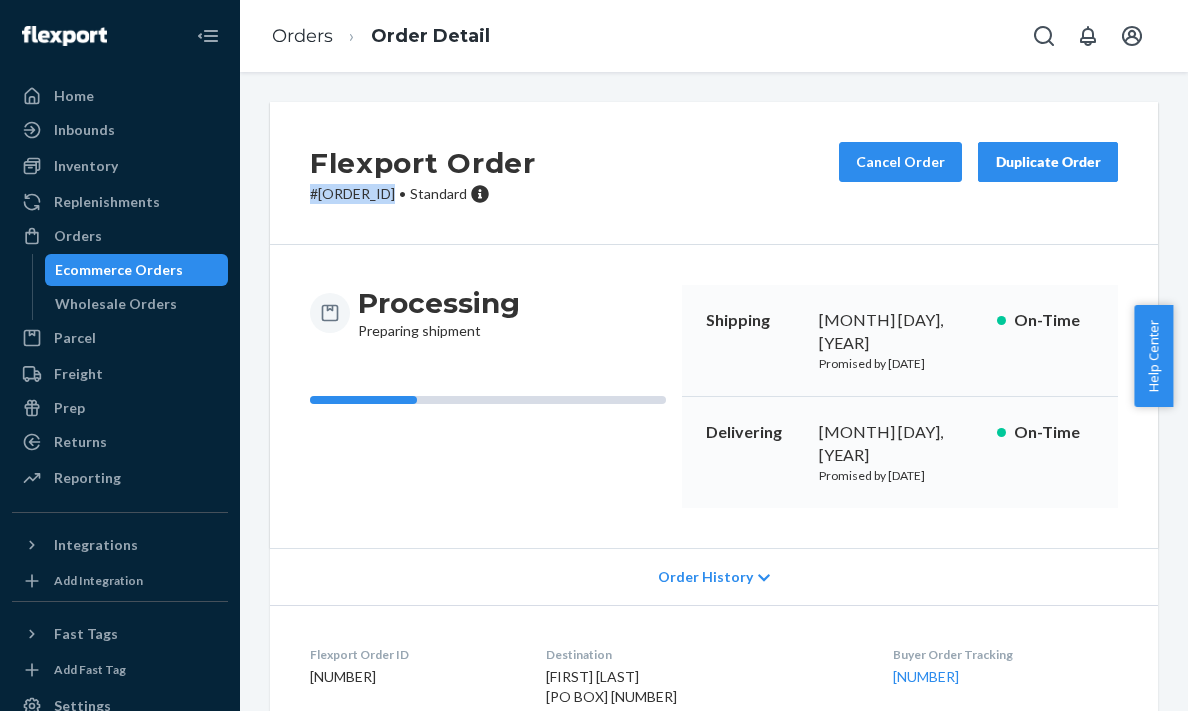 drag, startPoint x: 403, startPoint y: 190, endPoint x: 304, endPoint y: 193, distance: 99.04544 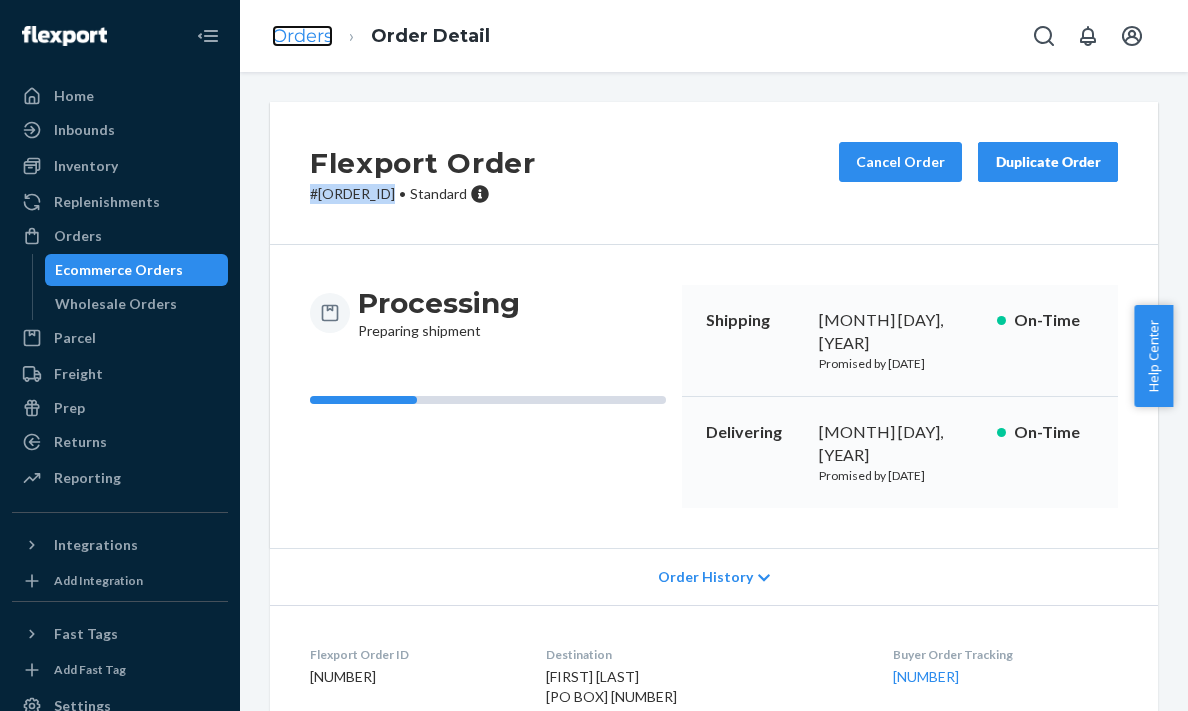 click on "Orders" at bounding box center [302, 36] 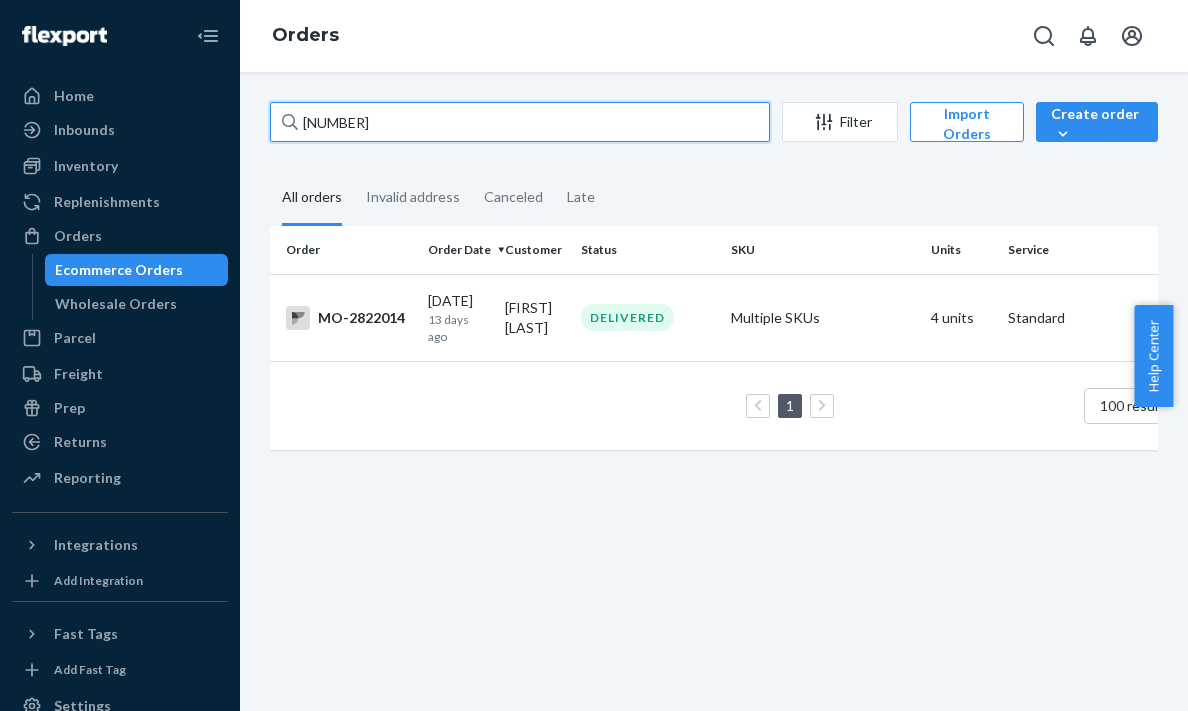 drag, startPoint x: 300, startPoint y: 122, endPoint x: 248, endPoint y: 121, distance: 52.009613 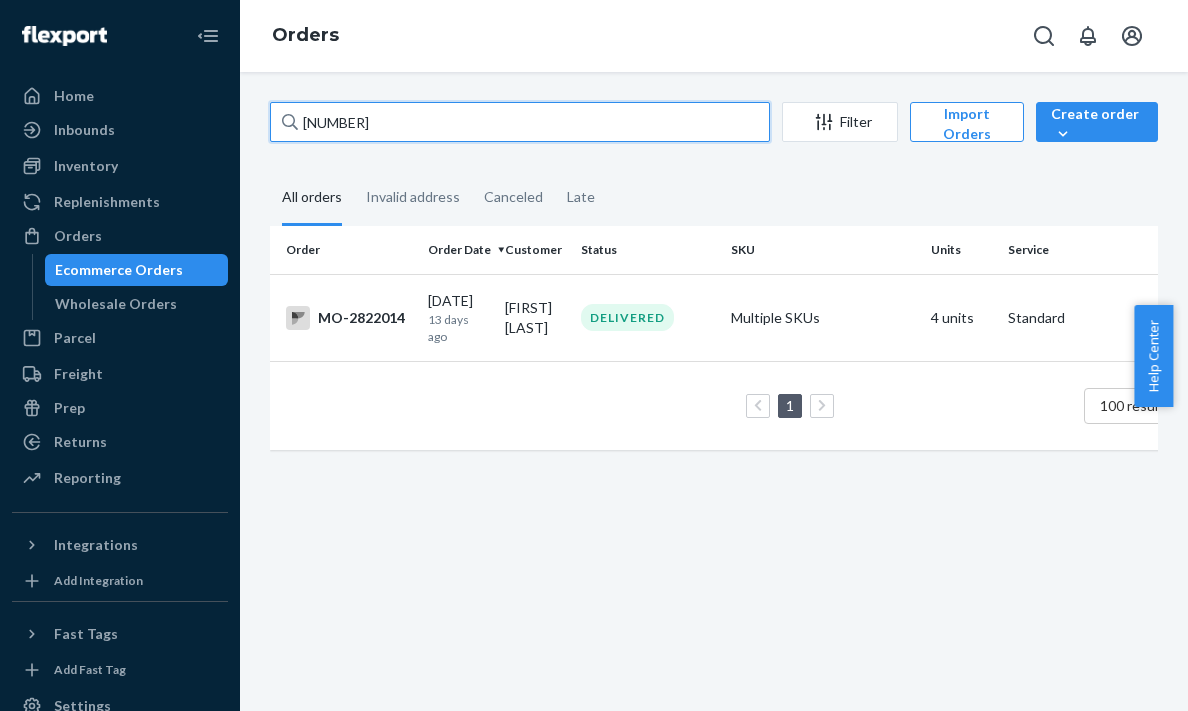 click on "Order Date Customer Status SKU Units Service Fee [ORDER_ID] [DATE] [TIME] ago [CUSTOMER_NAME] DELIVERED Multiple SKUs [UNITS] units Standard Loading.... 1 100 results per page" at bounding box center (714, 391) 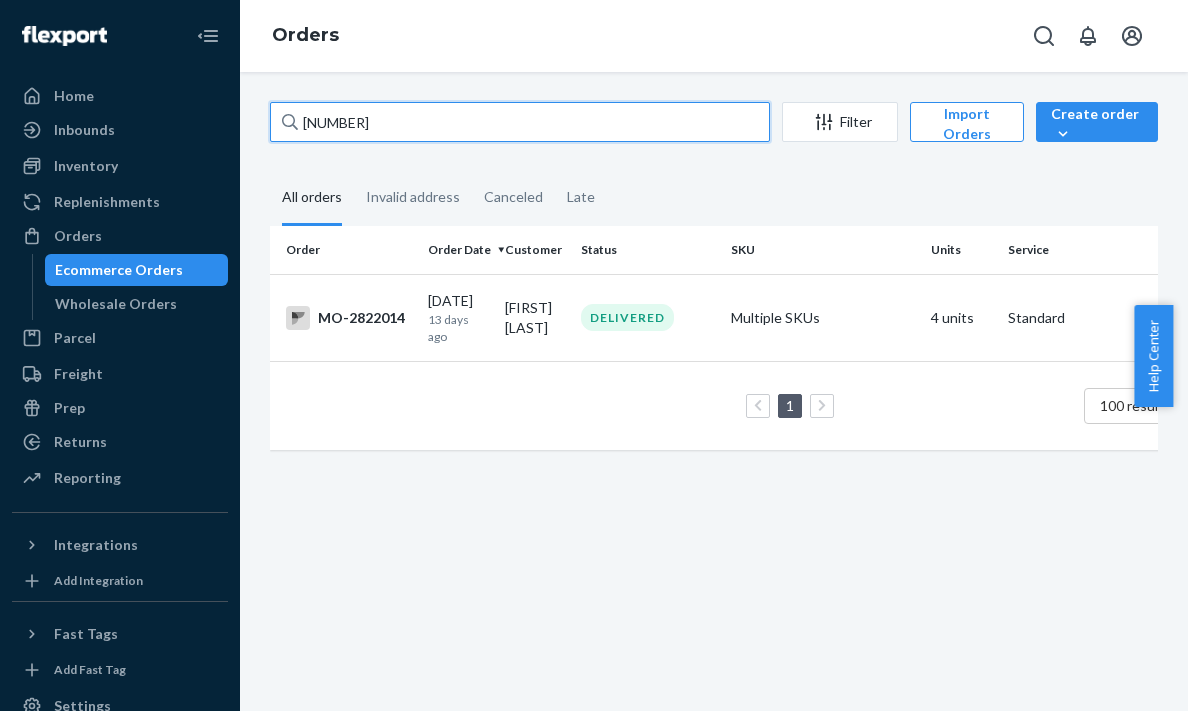 paste on "[NUMBER]" 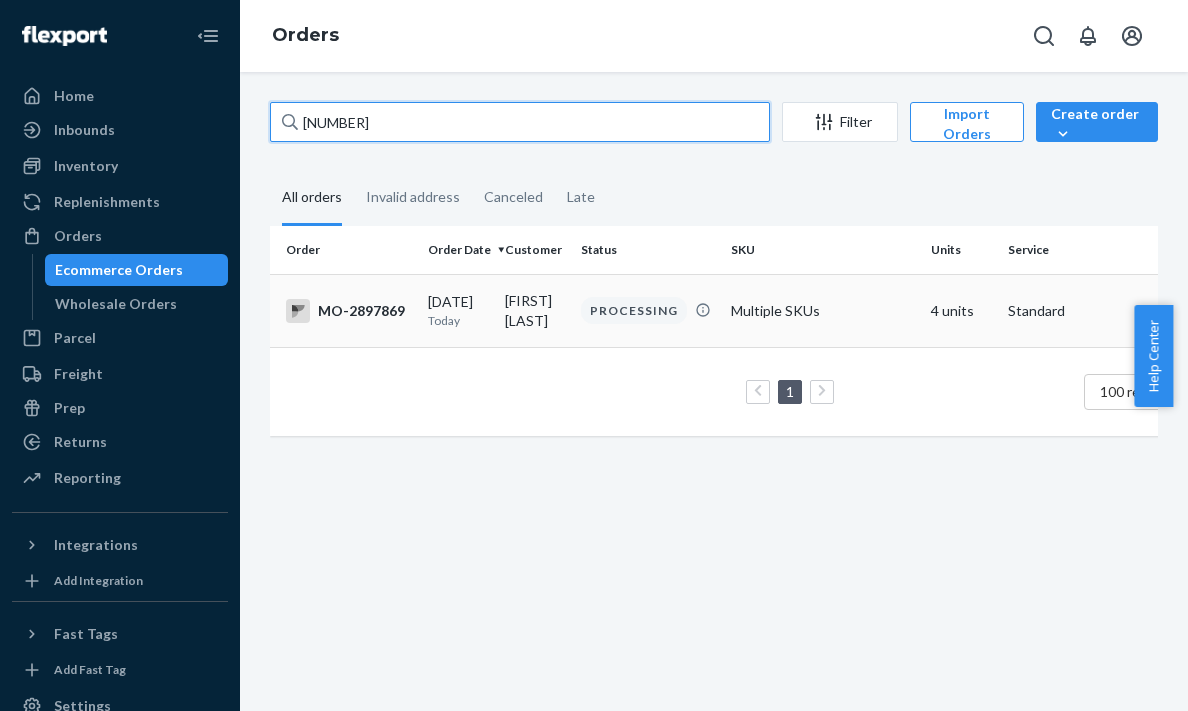 type on "[NUMBER]" 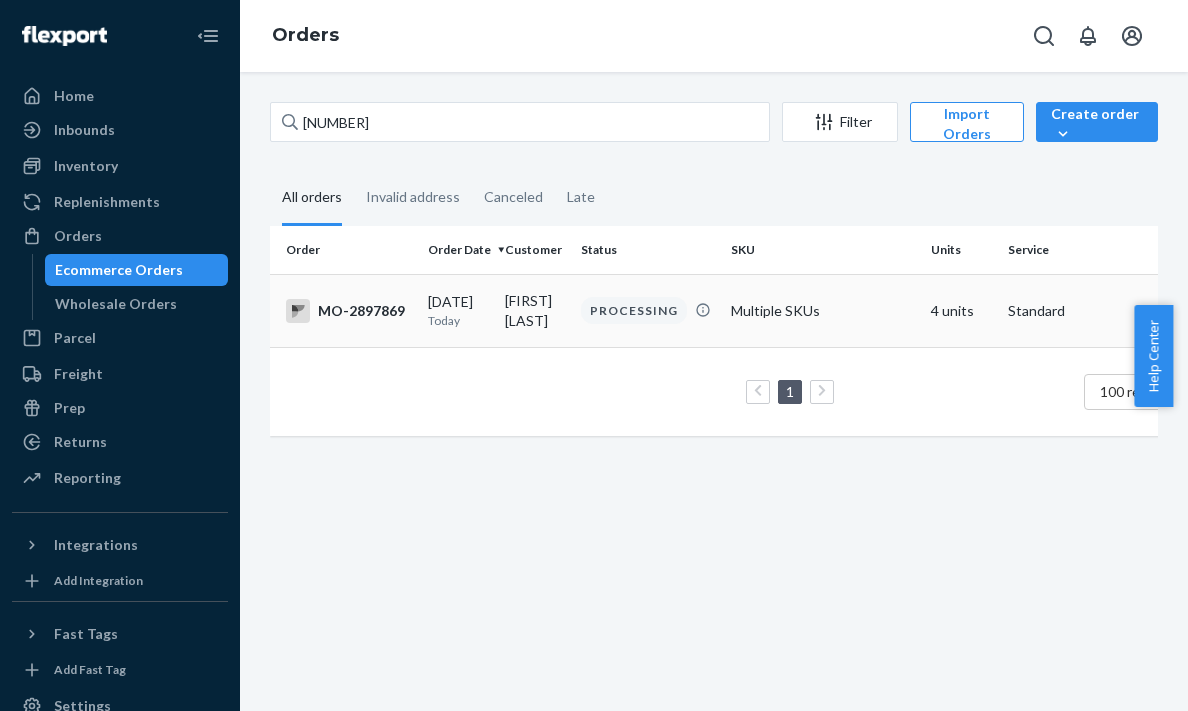 click on "PROCESSING" at bounding box center (634, 310) 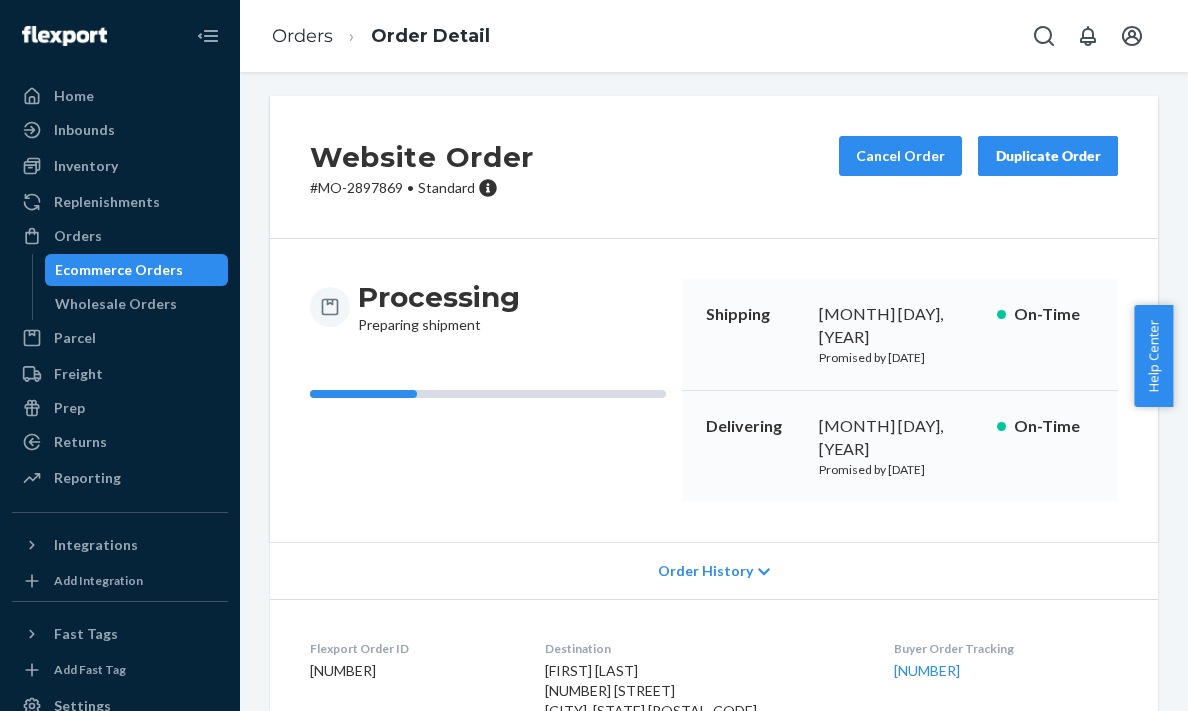 scroll, scrollTop: 0, scrollLeft: 0, axis: both 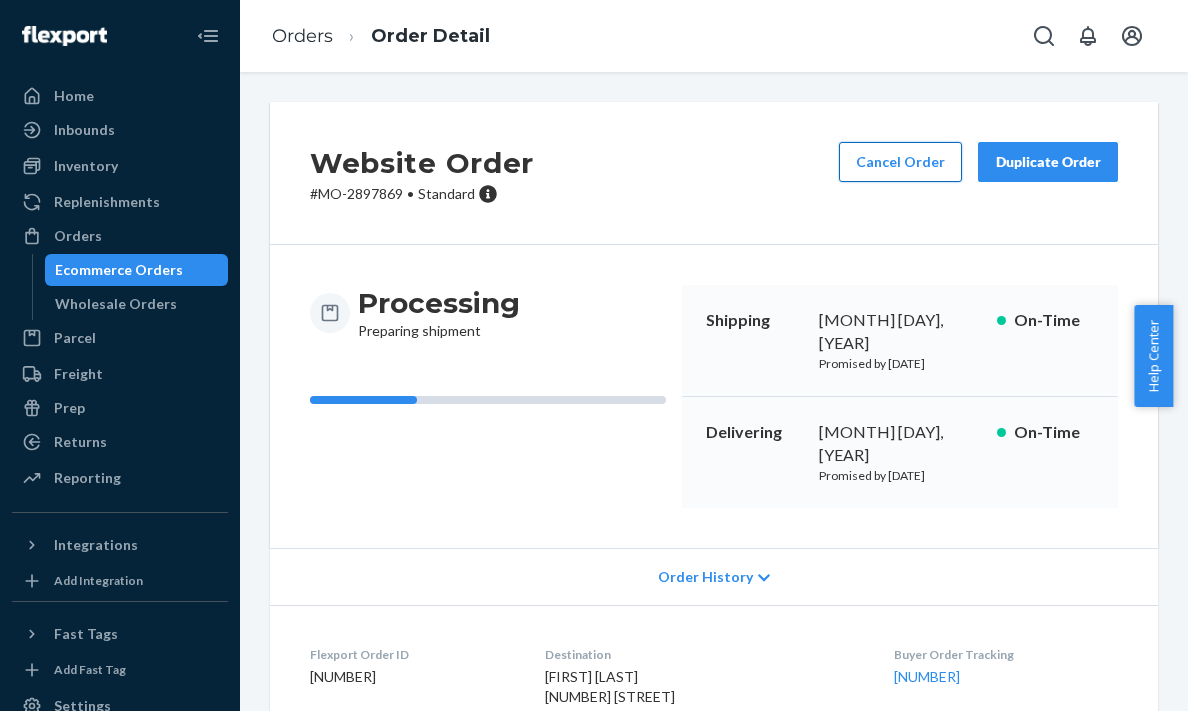 click on "Cancel Order" at bounding box center (900, 162) 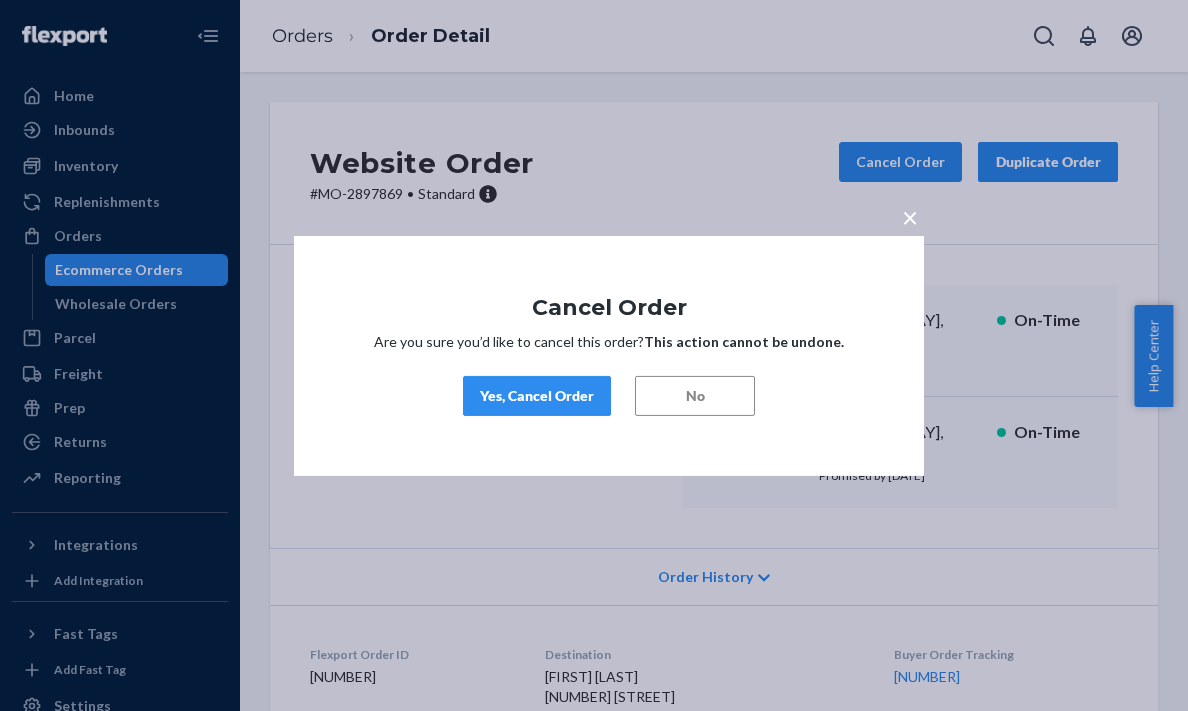 click on "Yes, Cancel Order" at bounding box center [537, 396] 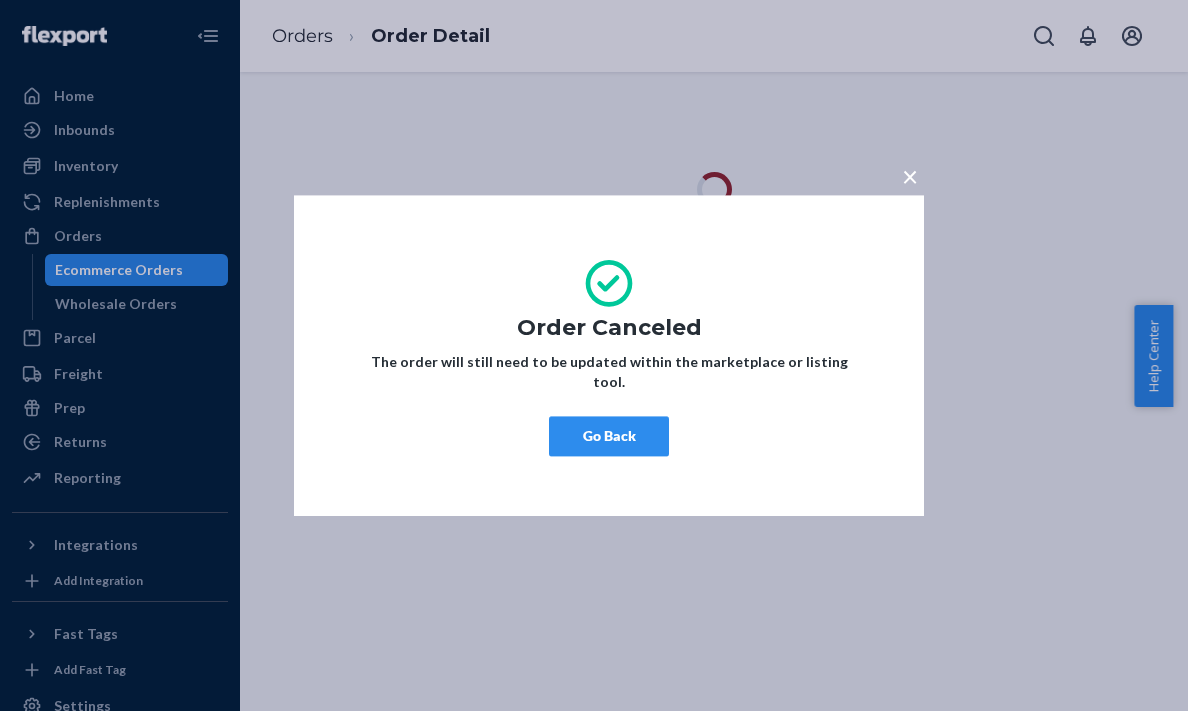 click on "Go Back" at bounding box center [609, 436] 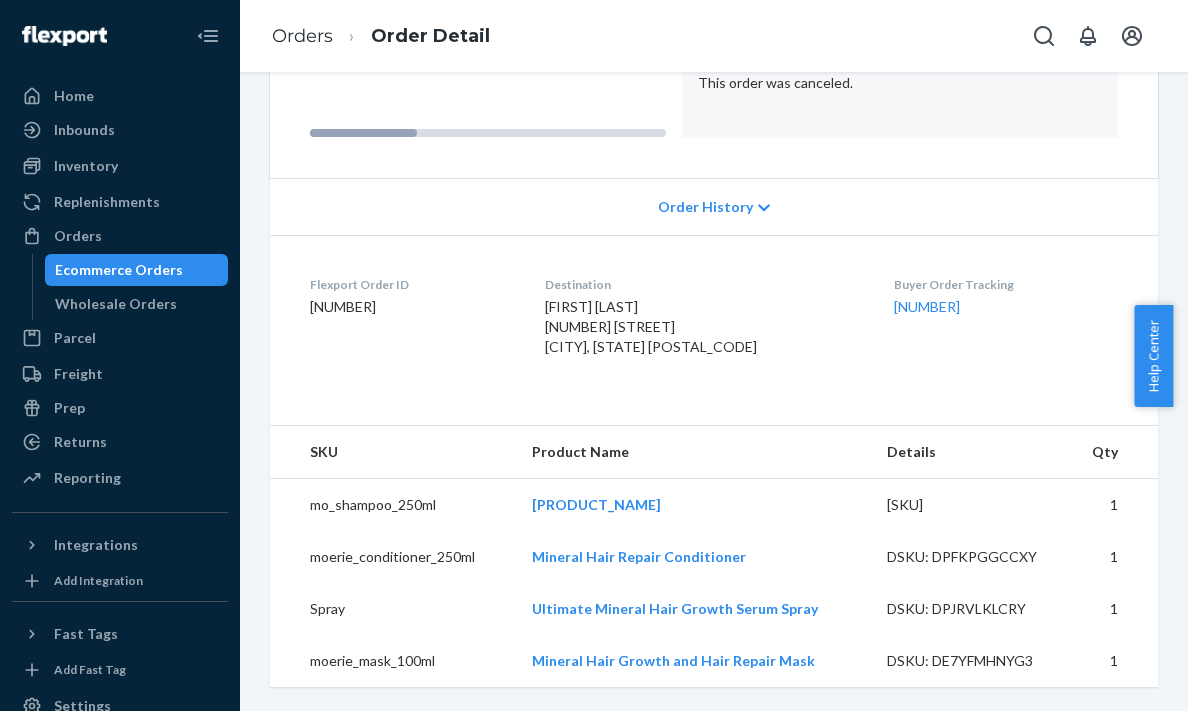 scroll, scrollTop: 307, scrollLeft: 0, axis: vertical 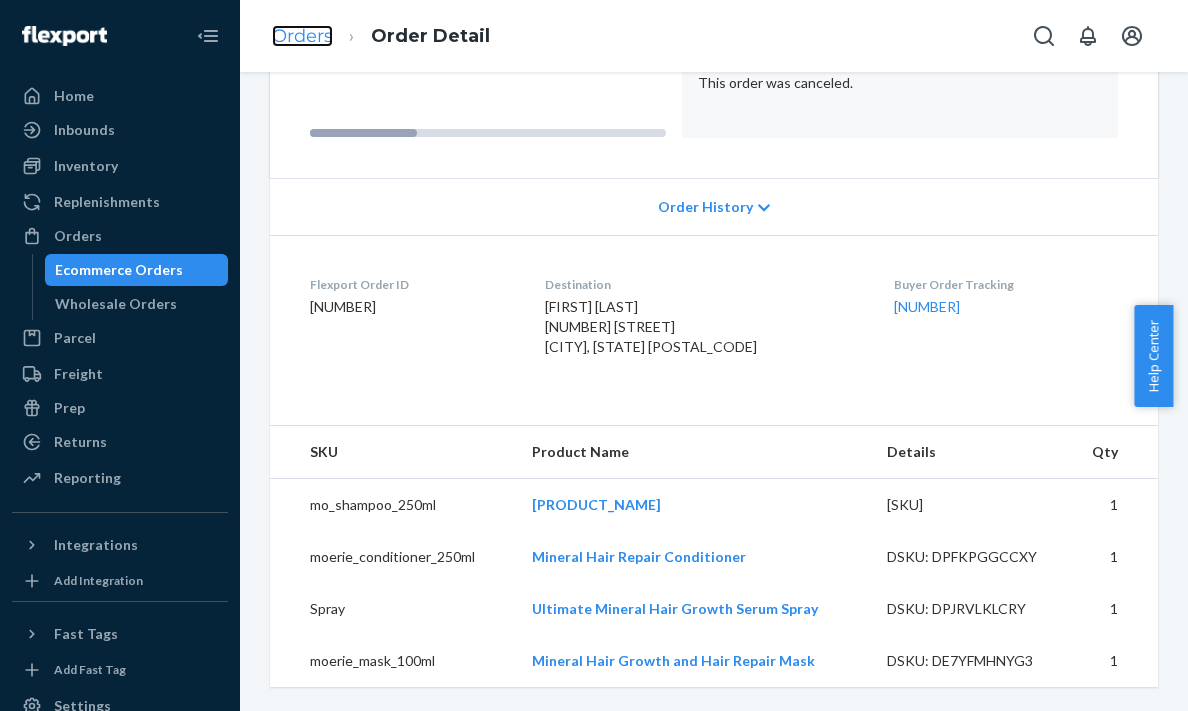 click on "Orders" at bounding box center [302, 36] 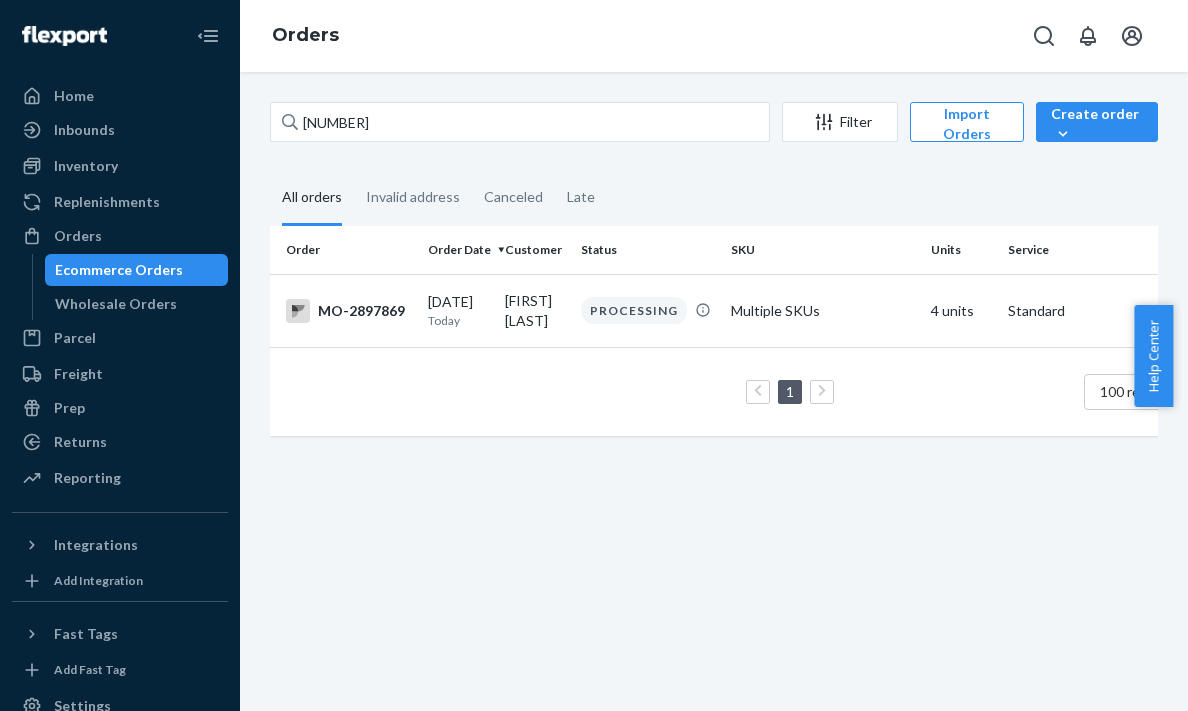 scroll, scrollTop: 0, scrollLeft: 0, axis: both 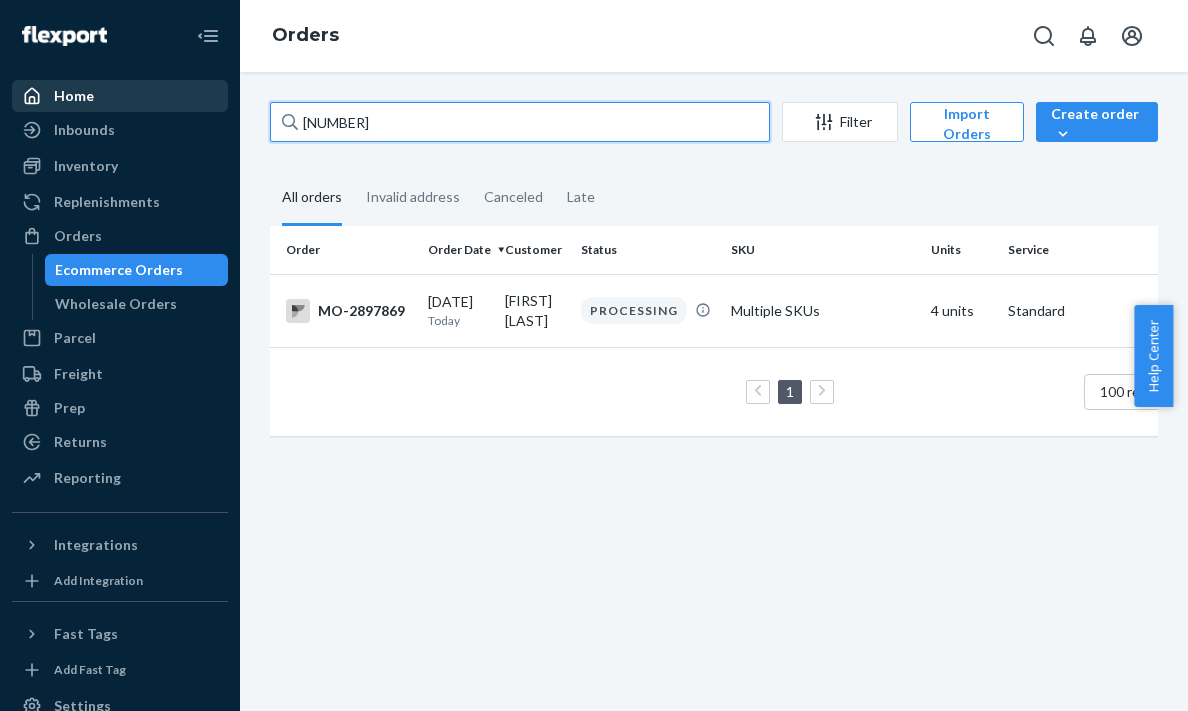 drag, startPoint x: 230, startPoint y: 114, endPoint x: 210, endPoint y: 110, distance: 20.396078 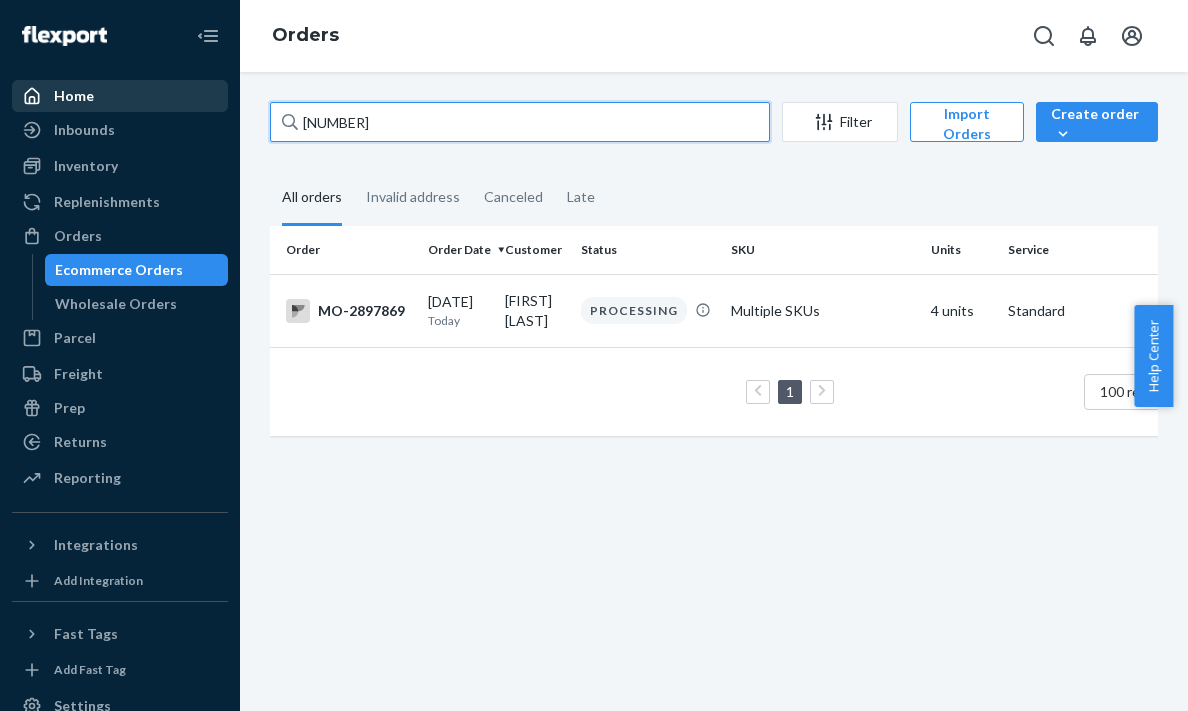 click on "Order Date Customer Status SKU Units Service Fee [ORDER_ID] [DATE] Today [CUSTOMER_NAME] PROCESSING Multiple SKUs [UNITS] units Standard 1 100 results per page" at bounding box center (594, 355) 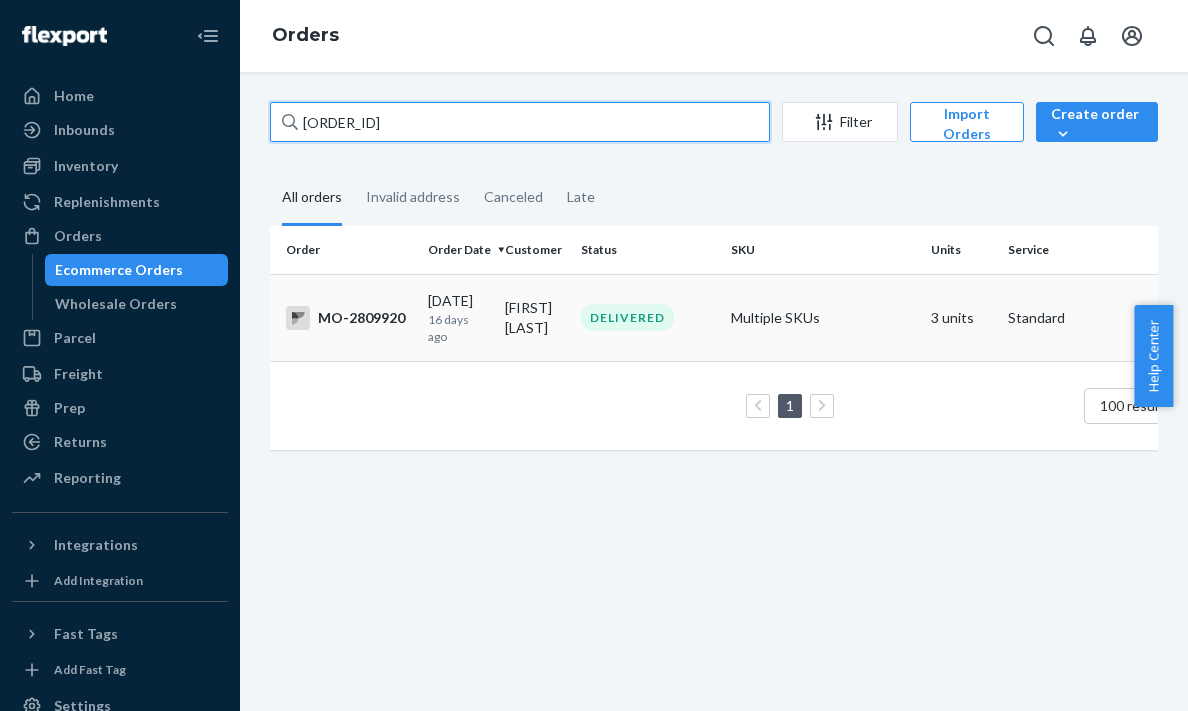 type on "[ORDER_ID]" 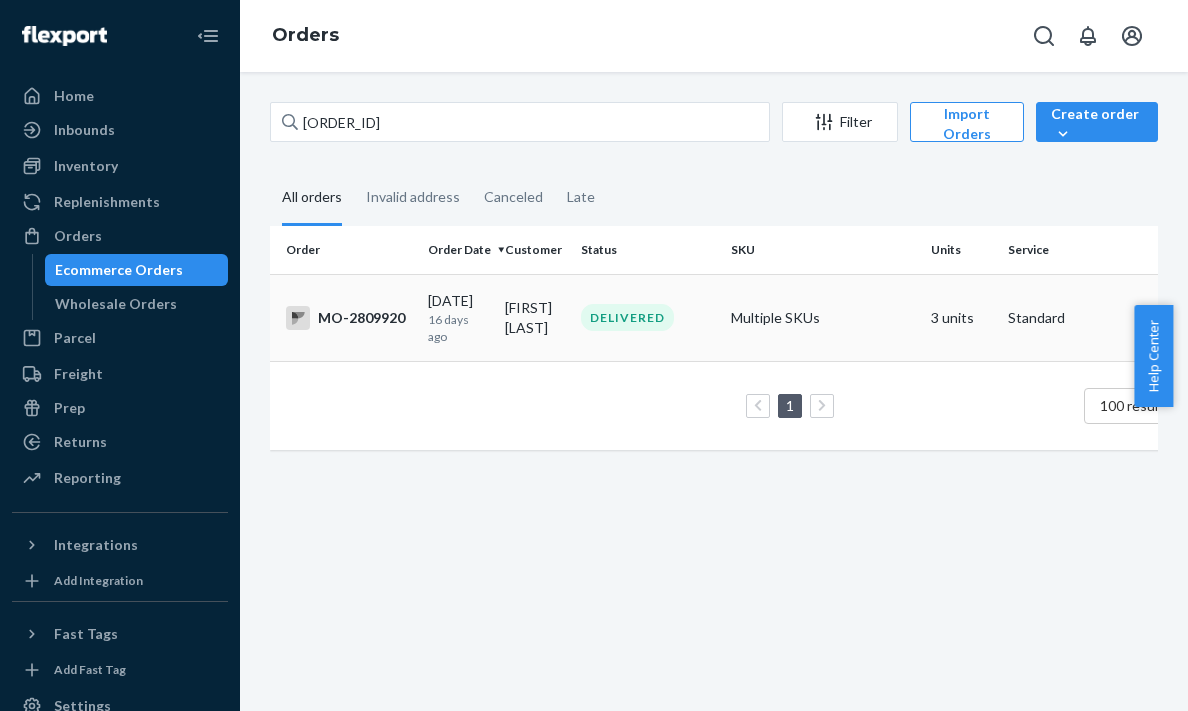 click on "MO-2809920" at bounding box center [345, 317] 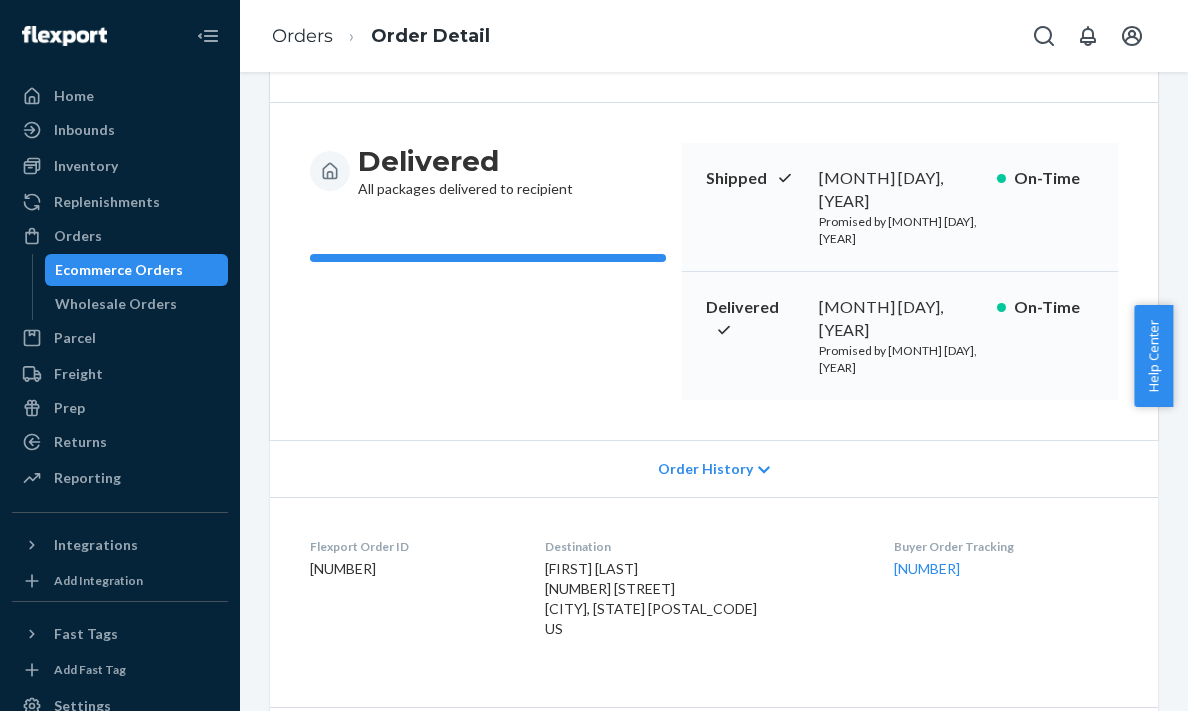 scroll, scrollTop: 0, scrollLeft: 0, axis: both 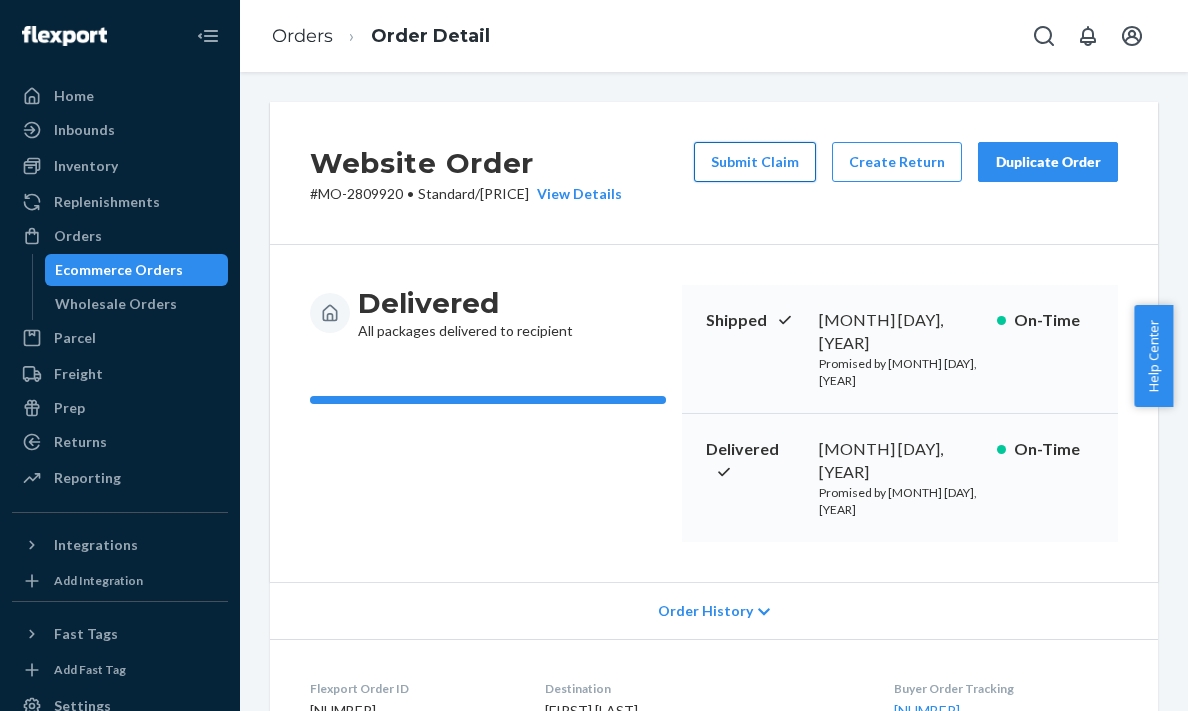 click on "Submit Claim" at bounding box center [755, 162] 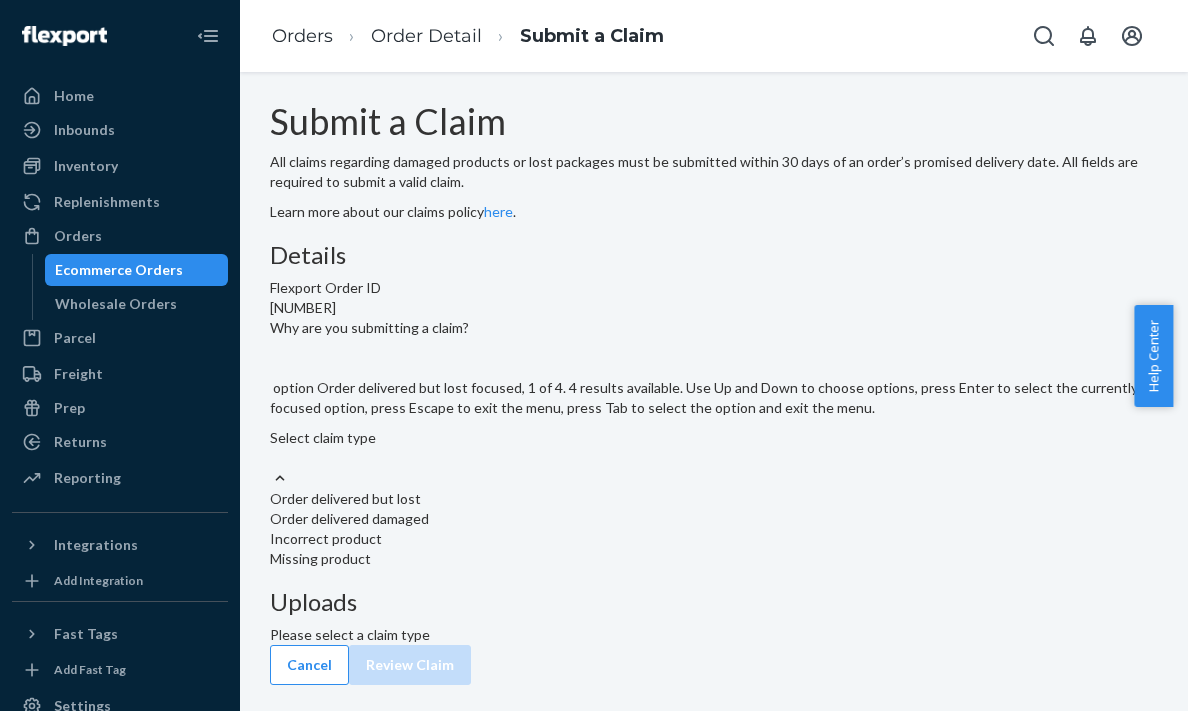 click on "Select claim type" at bounding box center [714, 448] 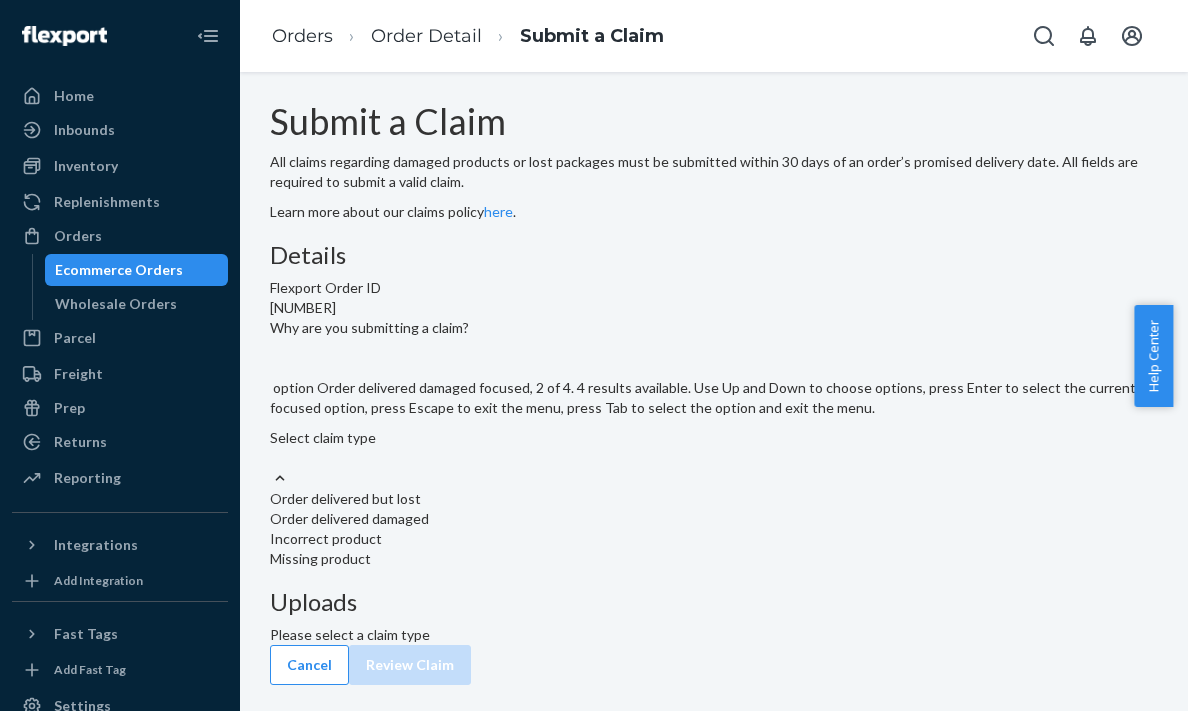 click on "Order delivered damaged" at bounding box center (714, 519) 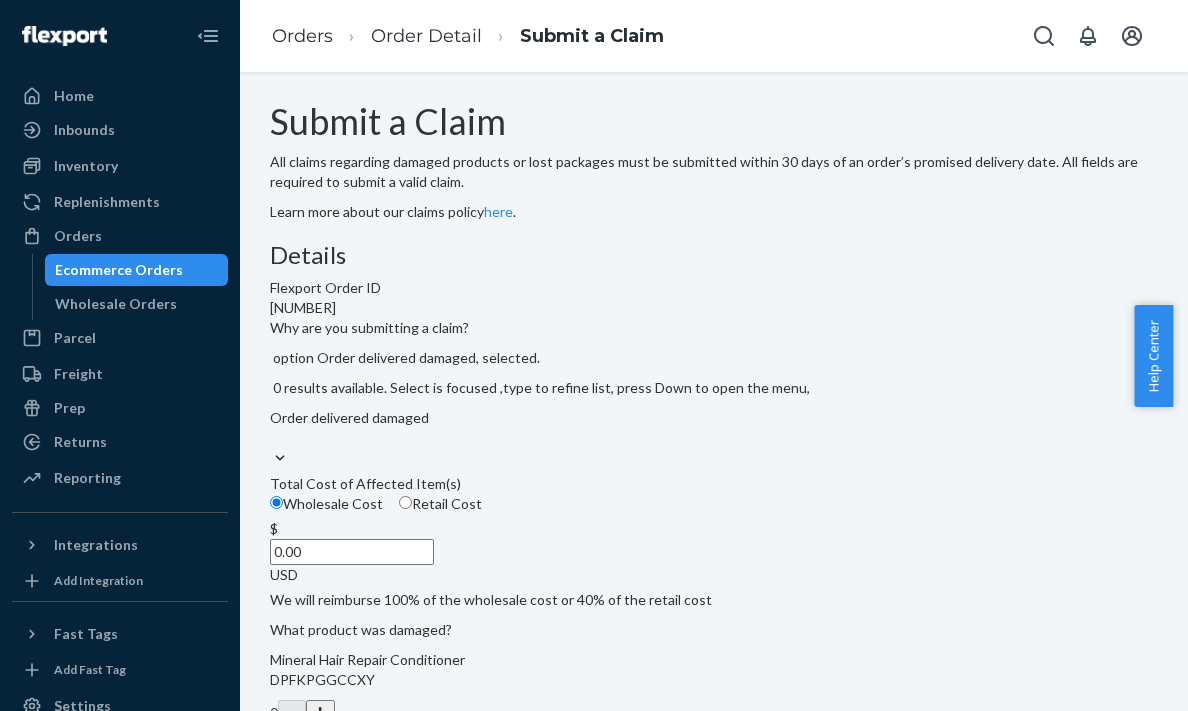 click on "Retail Cost" at bounding box center [405, 502] 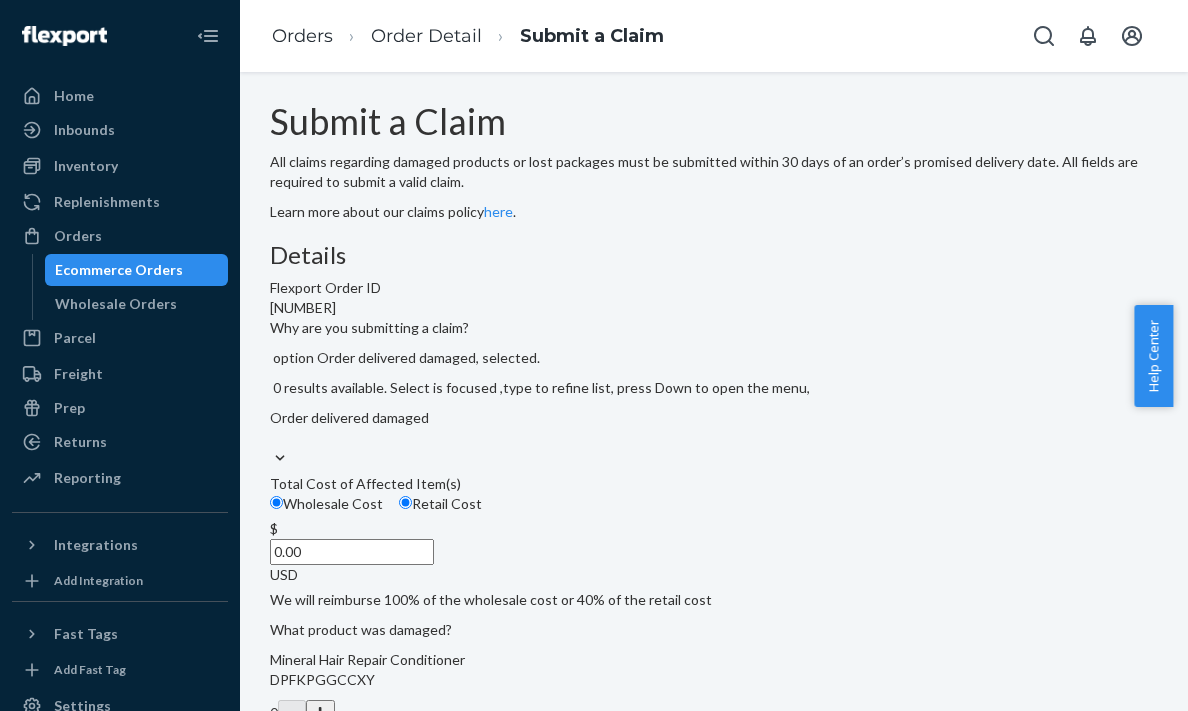 radio on "true" 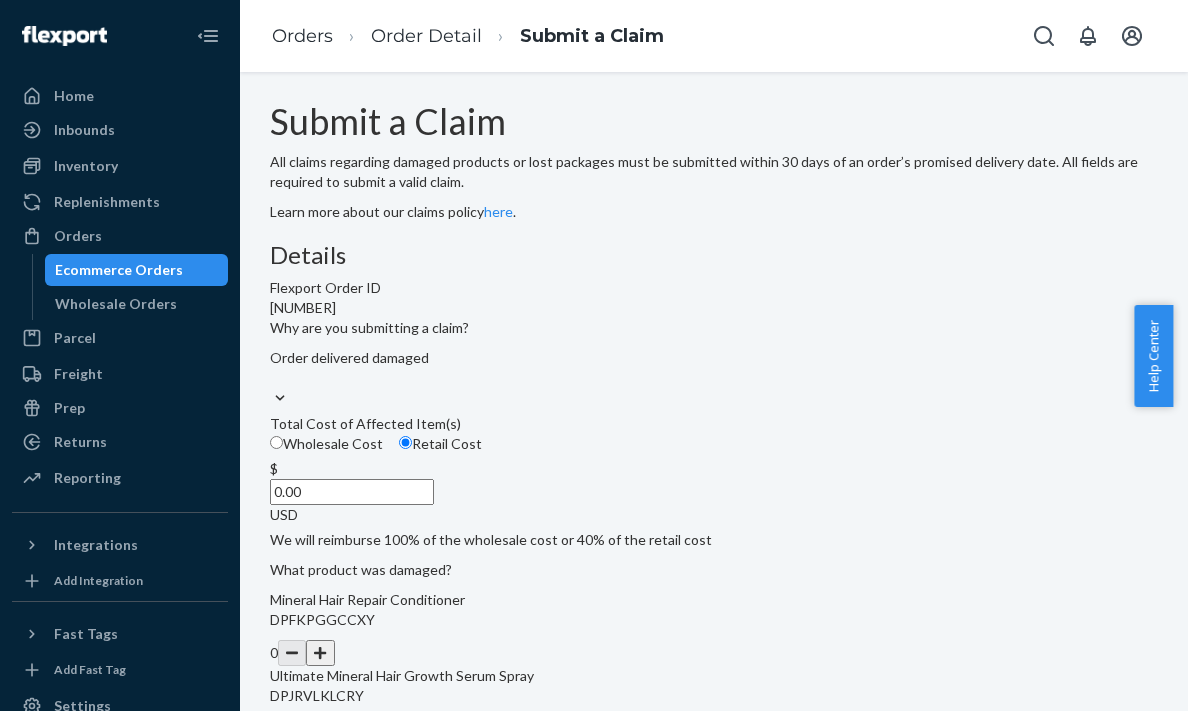 scroll, scrollTop: 300, scrollLeft: 0, axis: vertical 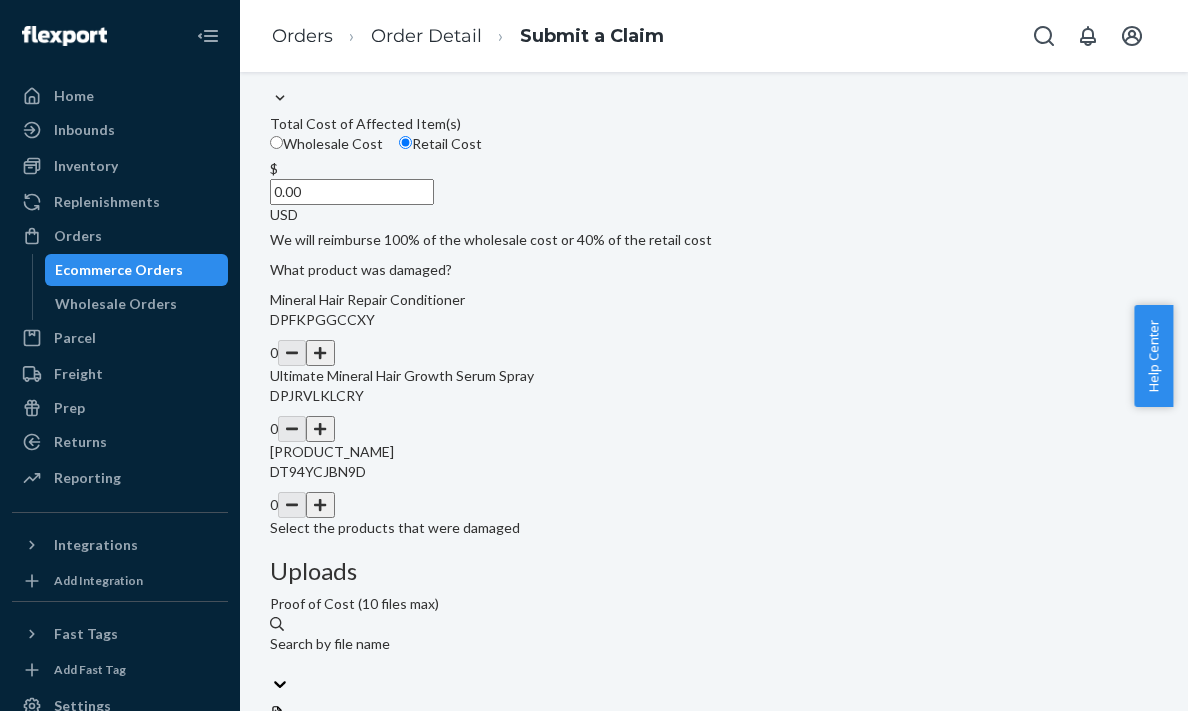 drag, startPoint x: 523, startPoint y: 326, endPoint x: 595, endPoint y: 340, distance: 73.34848 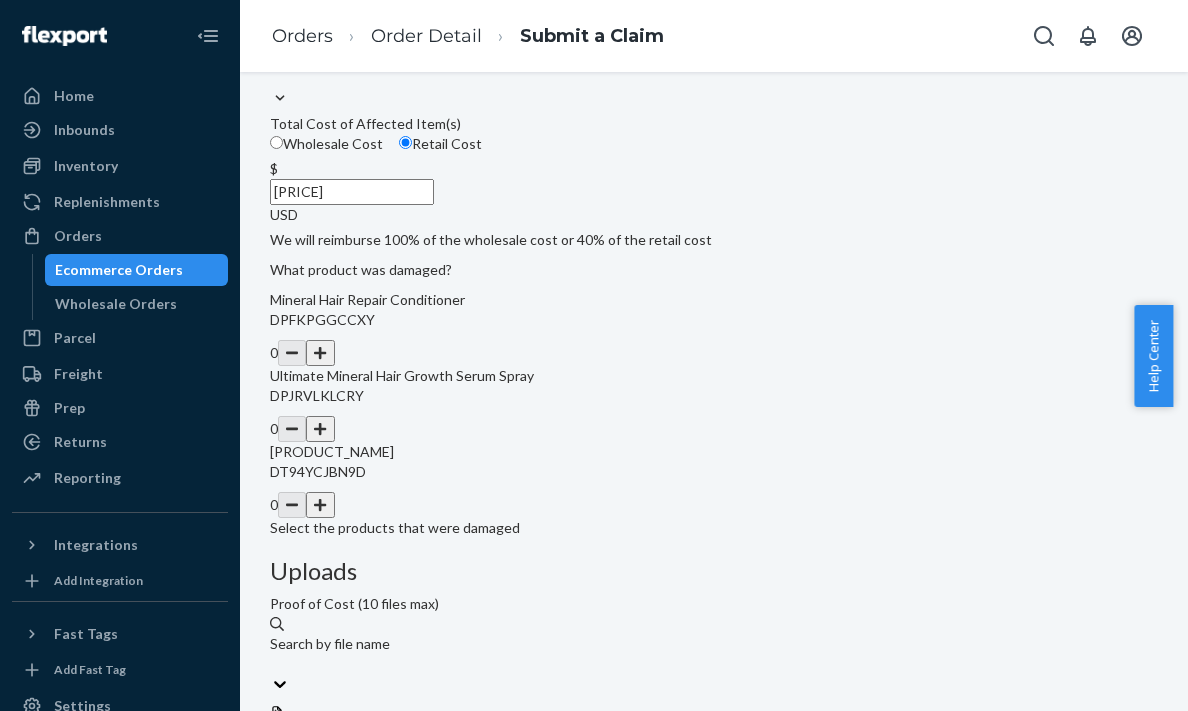 type on "[PRICE]" 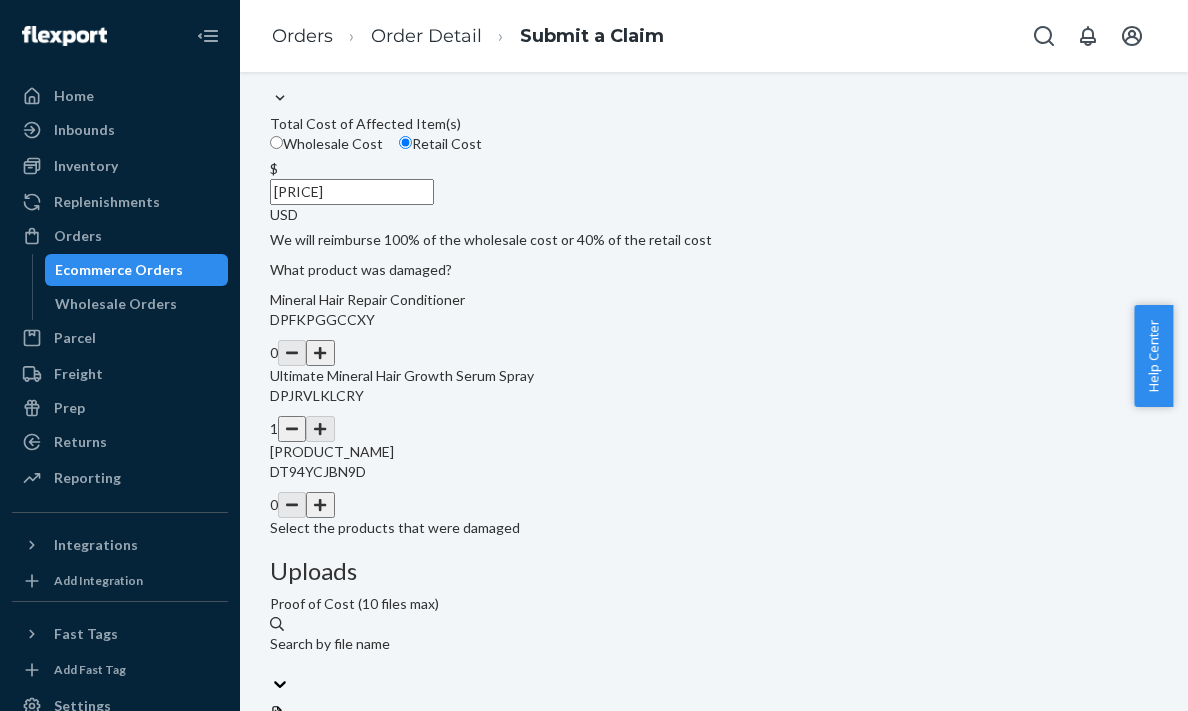 click on "Submit a Claim All claims regarding damaged products or lost packages must be submitted within 30 days of an order’s promised delivery date. All fields are required to submit a valid claim. Learn more about our claims policy  here . Details Flexport Order ID [ORDER_ID] Why are you submitting a claim? Order delivered damaged Total Cost of Affected Item(s) Wholesale Cost Retail Cost $ 14.00 USD We will reimburse 100% of the wholesale cost or 40% of the retail cost What product was damaged? Mineral Hair Repair Conditioner DPFKPGGCCXY 0 Ultimate Mineral Hair Growth Serum Spray DPJRVLKLCRY 1 Moérie "Ultimate Hair Boost" Strengthening Shampoo 250 ml DT94YCJBN9D 0 Select the products that were damaged Uploads Proof of Cost (10 files max) Search by file name Drag and drop file here, or Choose Files Supported file types: jpg, png, csv, pdf, doc, docx.  Max: 5MB Proof of Customer Communication (10 files max) Drag and drop file here, or Choose Files Supported file types: jpg, png, csv, pdf, doc, docx.  Max: 5MB Cancel" at bounding box center (714, 464) 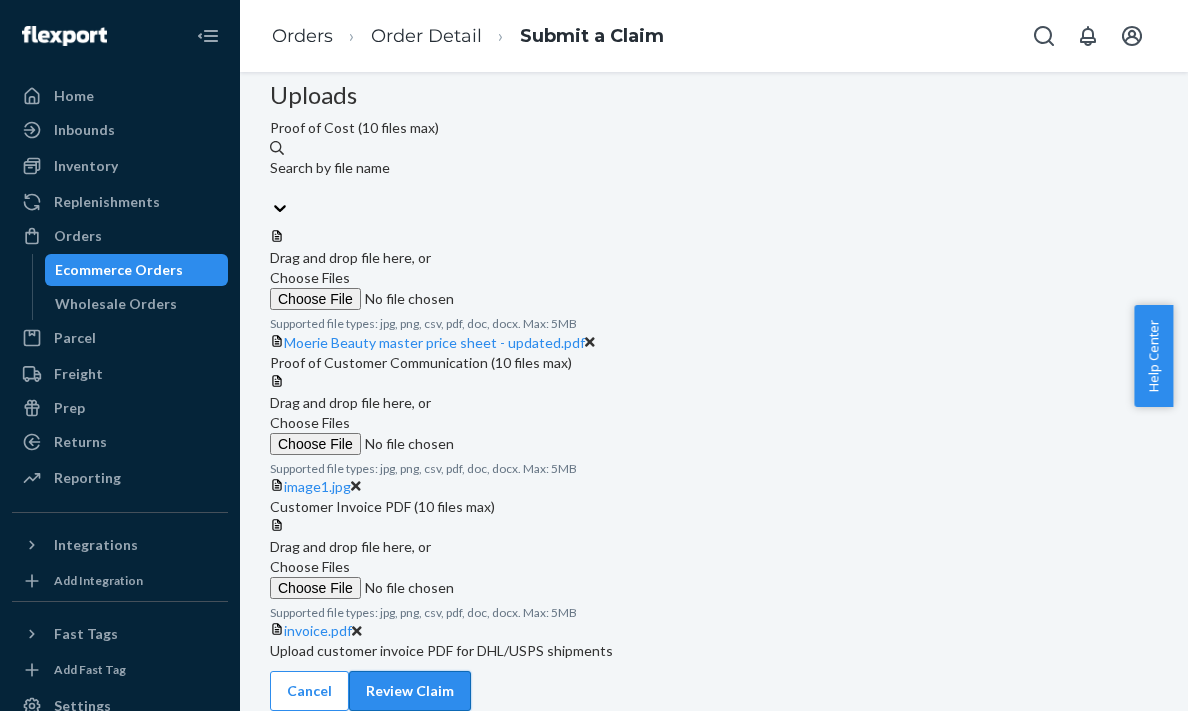 click on "Review Claim" at bounding box center [410, 691] 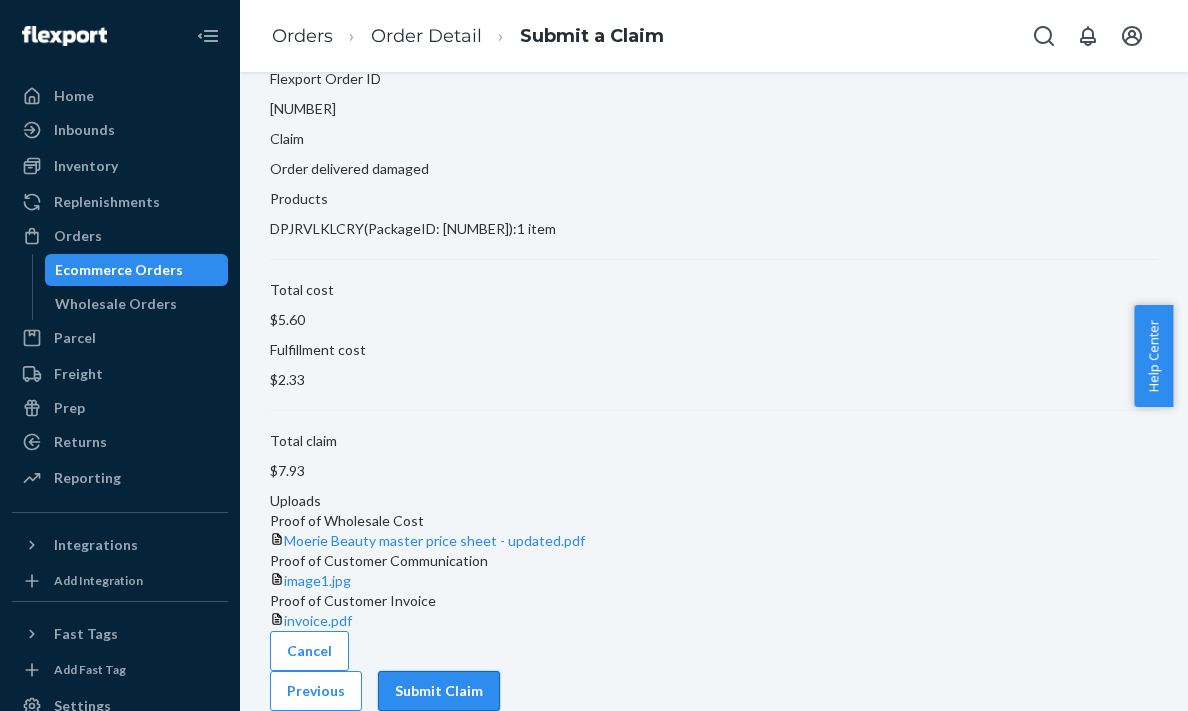 click on "Submit Claim" at bounding box center [439, 691] 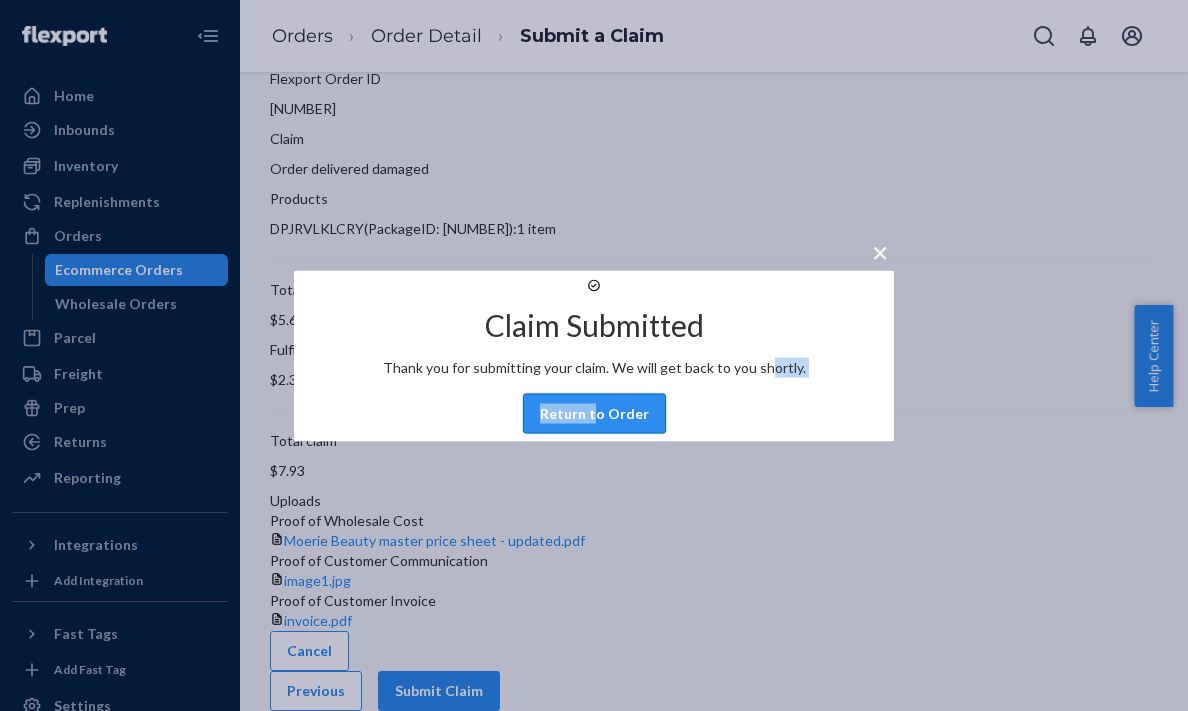 drag, startPoint x: 599, startPoint y: 405, endPoint x: 587, endPoint y: 438, distance: 35.1141 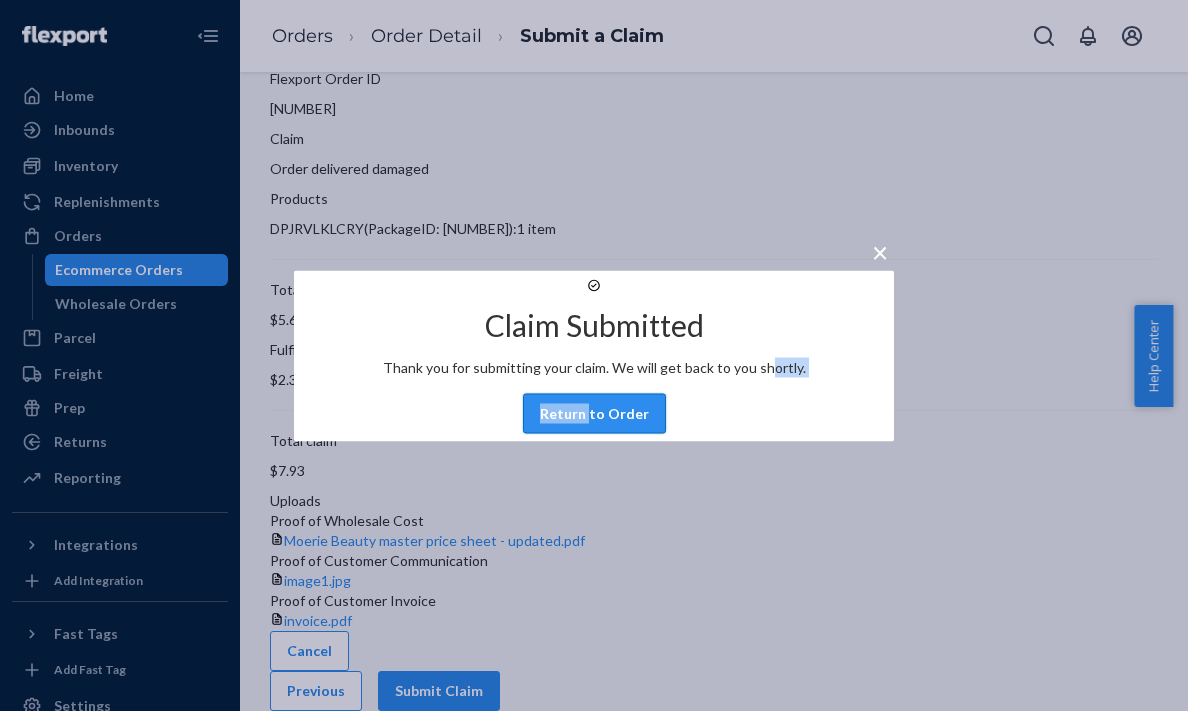 click on "Return to Order" at bounding box center [594, 413] 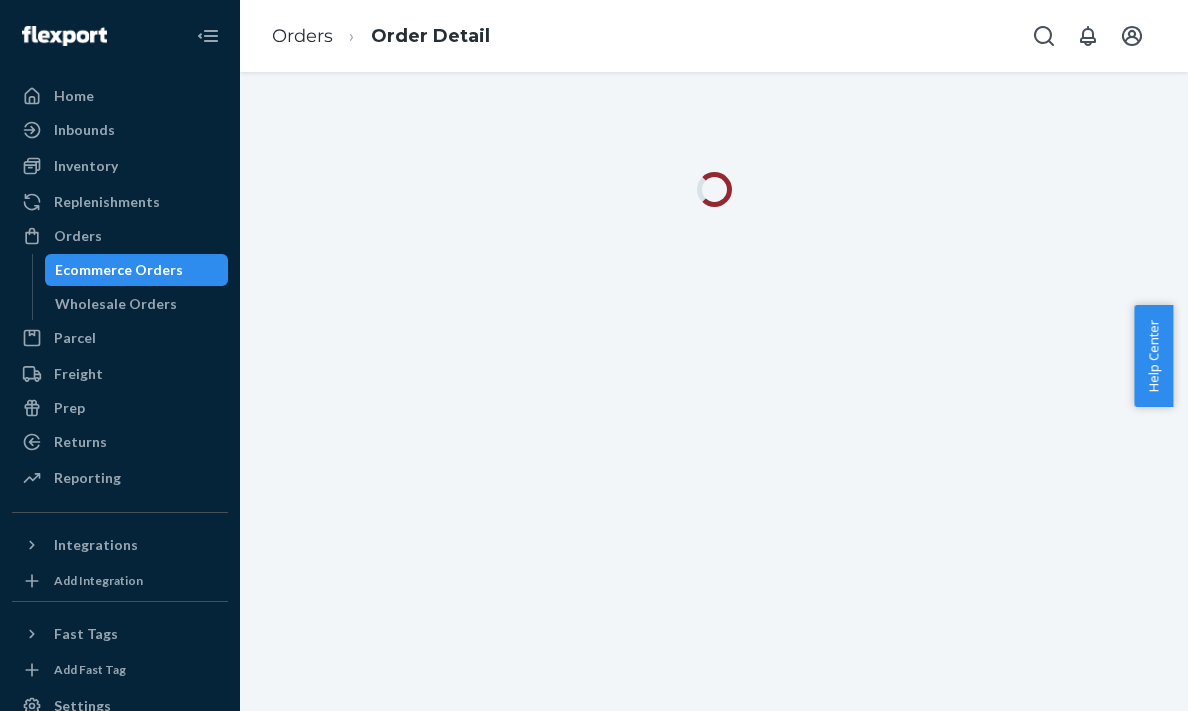scroll, scrollTop: 0, scrollLeft: 0, axis: both 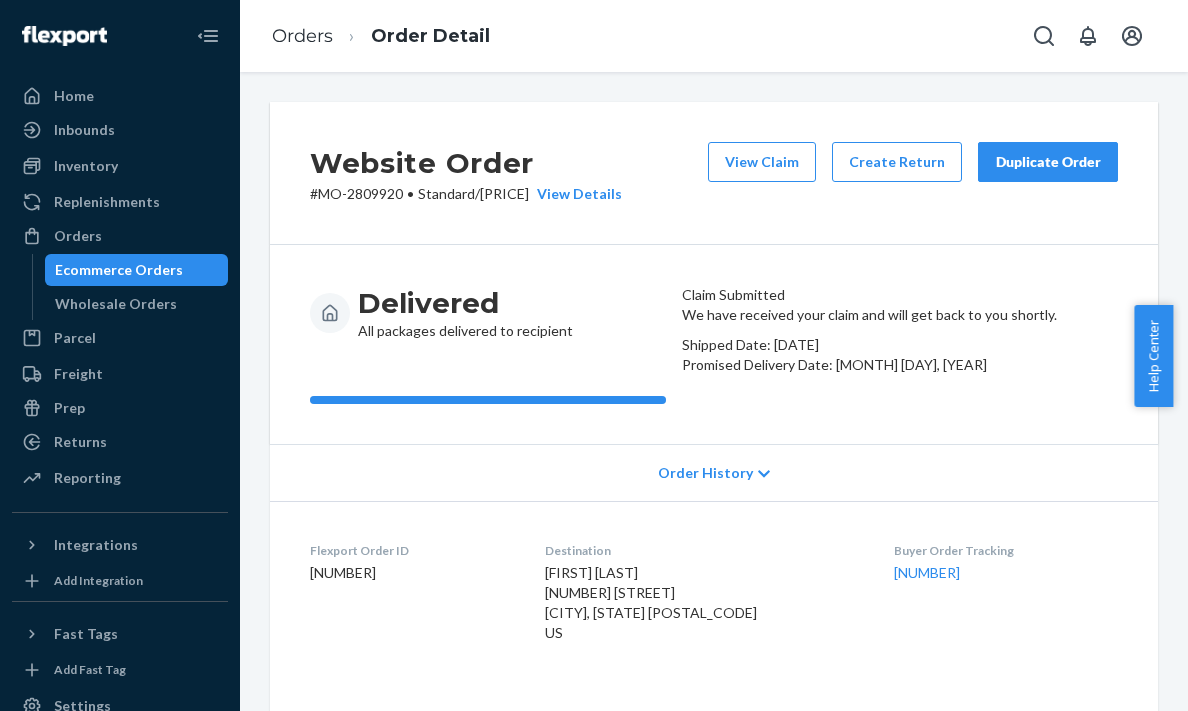 click on "Duplicate Order" at bounding box center (1048, 162) 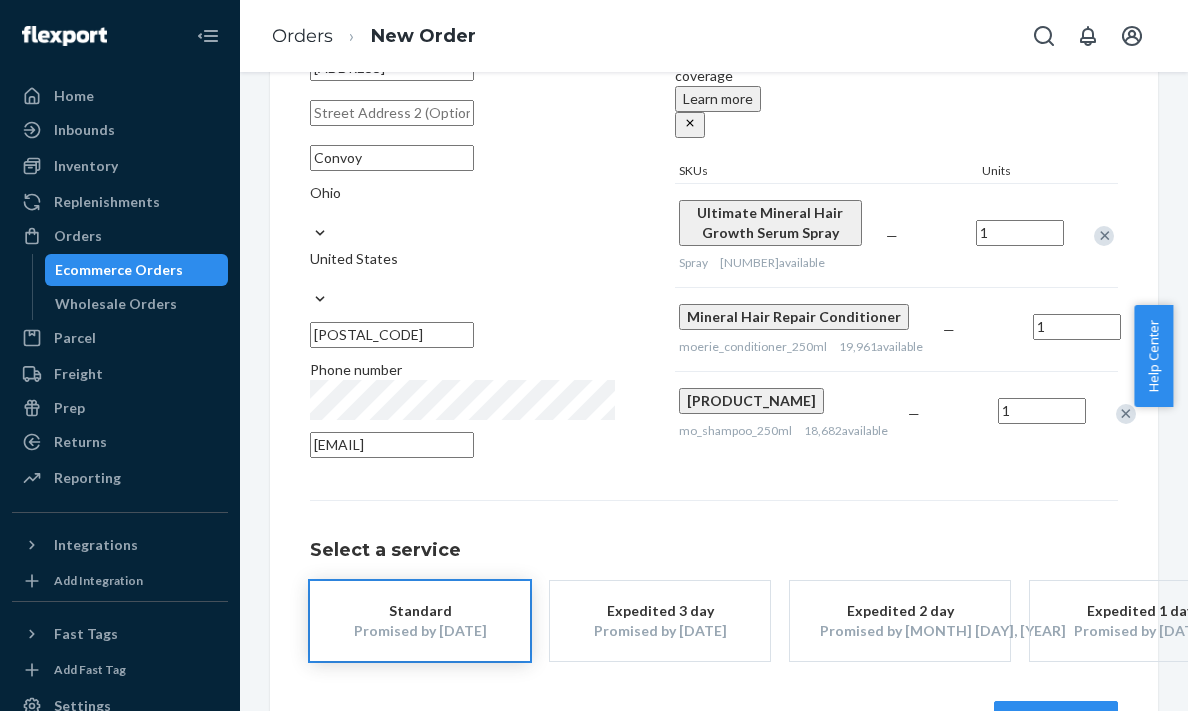 scroll, scrollTop: 300, scrollLeft: 0, axis: vertical 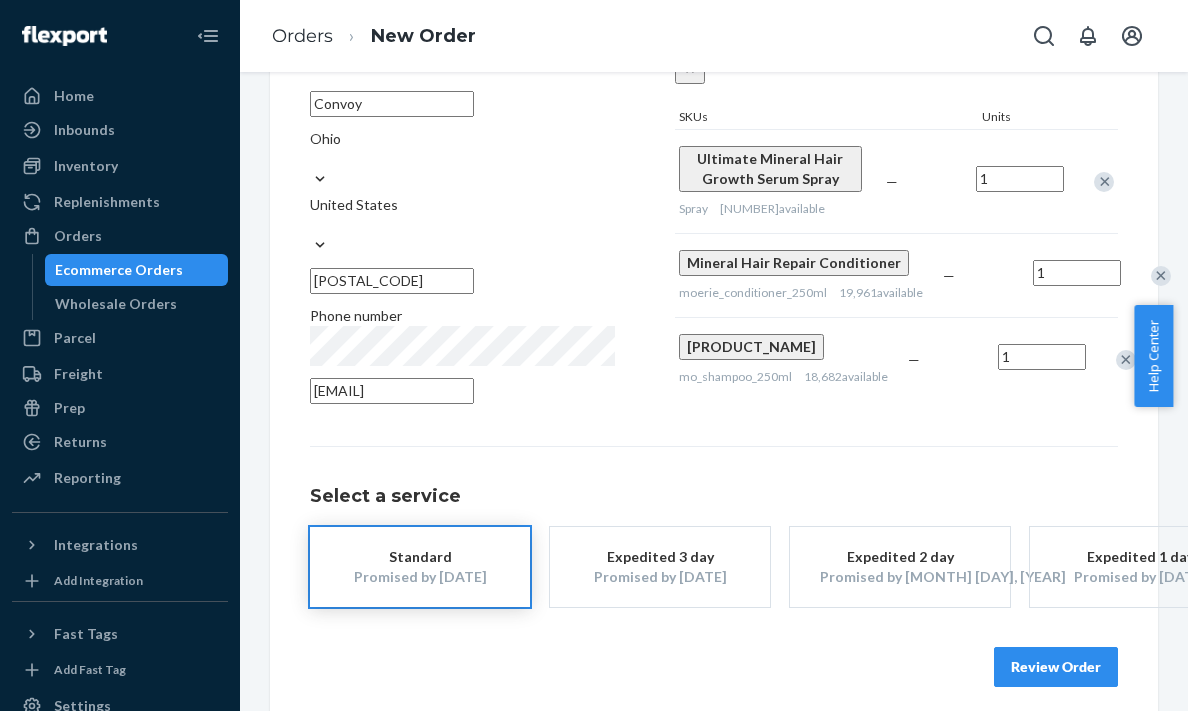 click at bounding box center (1161, 276) 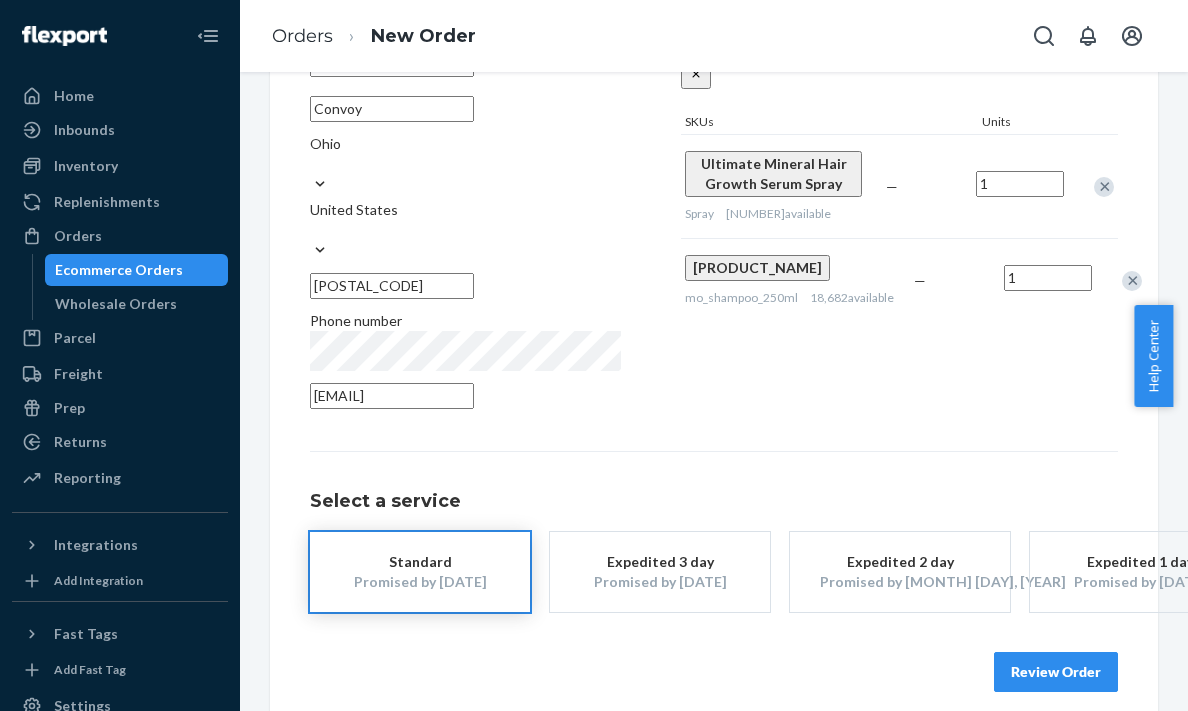 click at bounding box center (1132, 281) 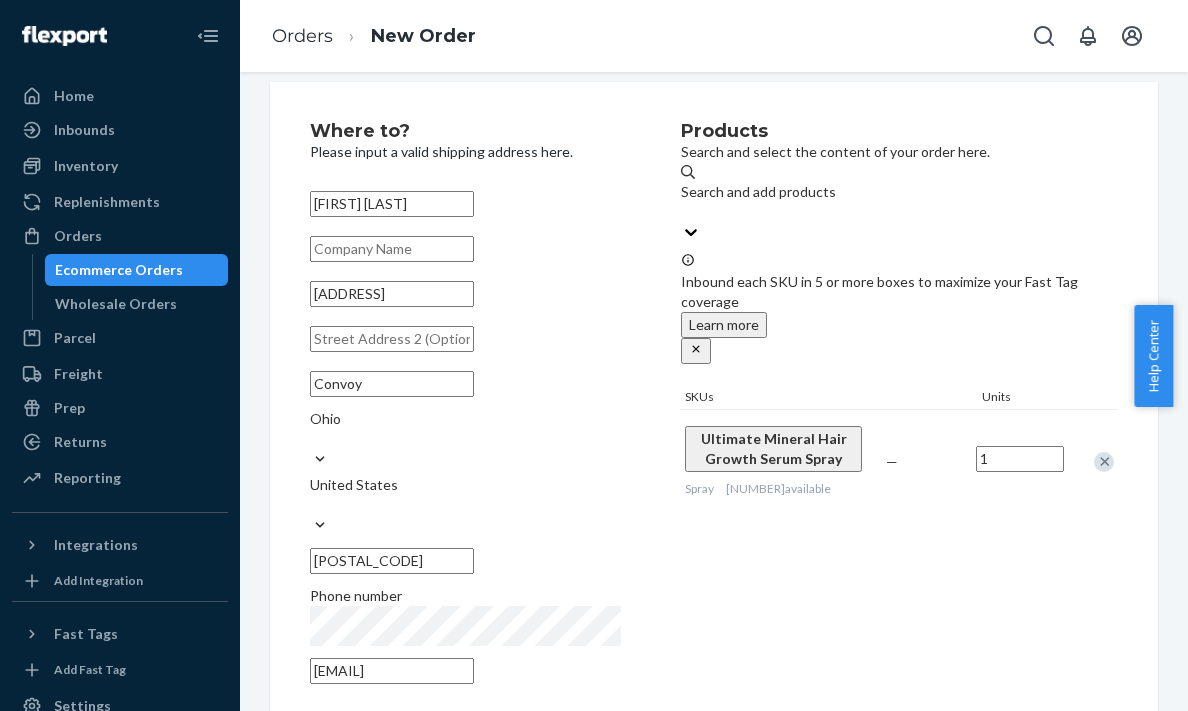 scroll, scrollTop: 0, scrollLeft: 0, axis: both 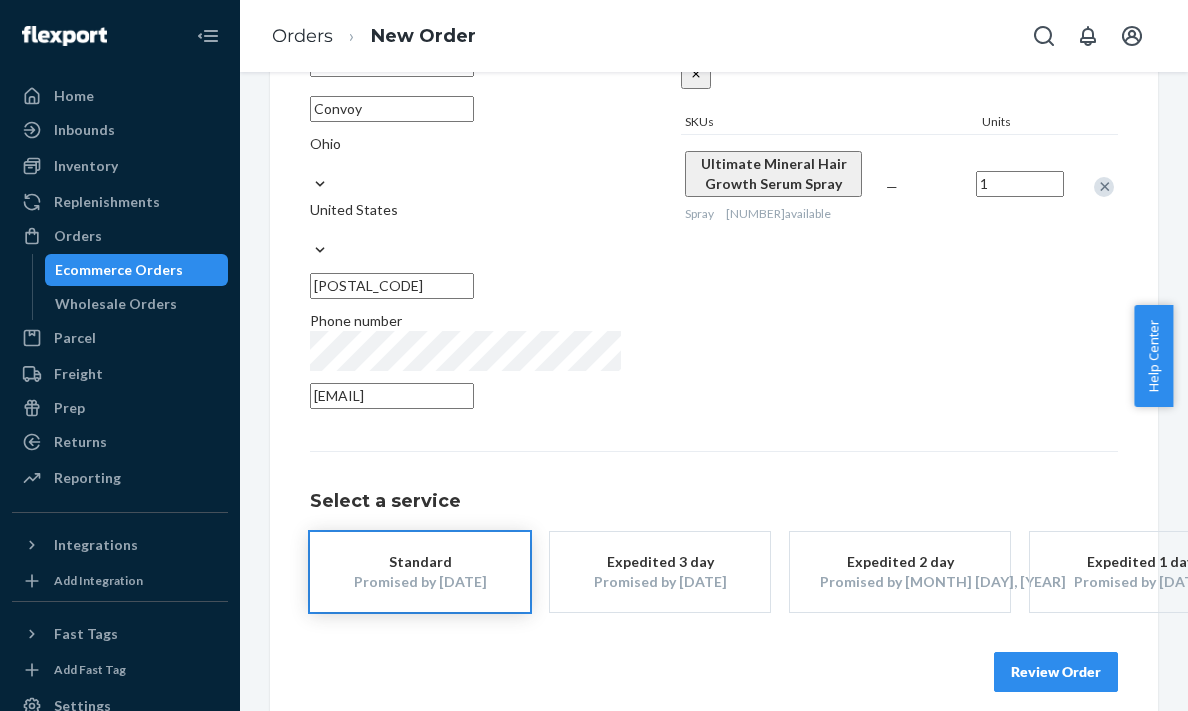 click on "Review Order" at bounding box center (1056, 672) 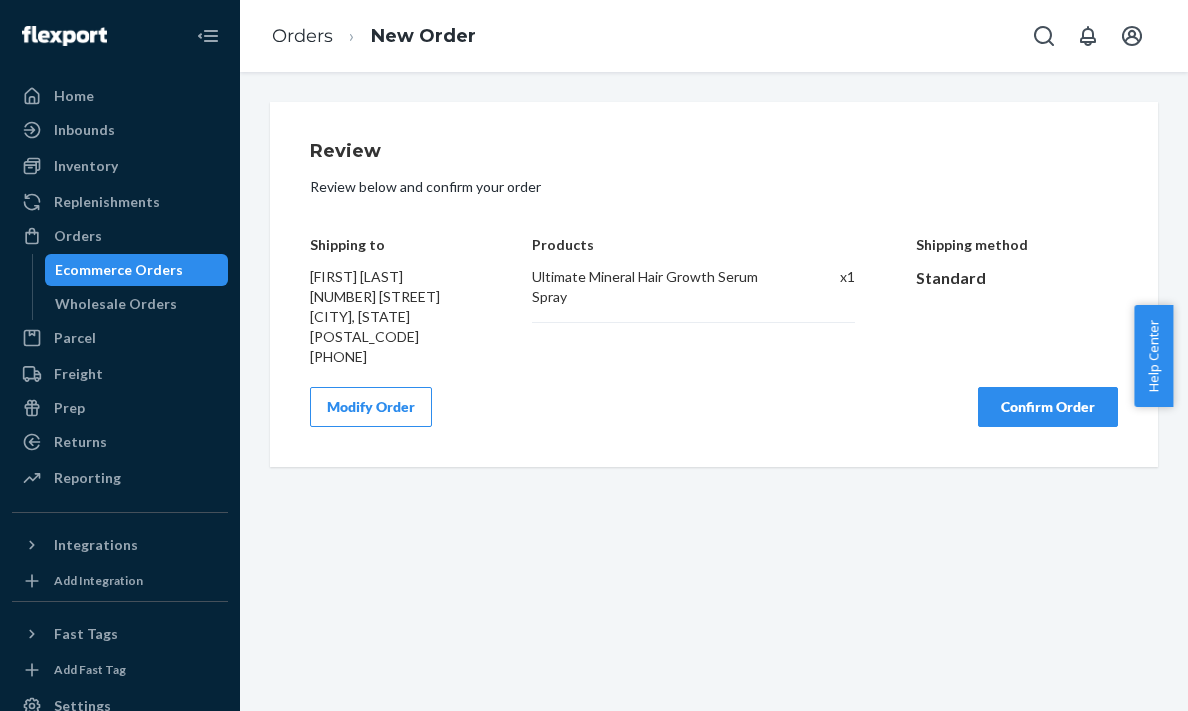 scroll, scrollTop: 0, scrollLeft: 0, axis: both 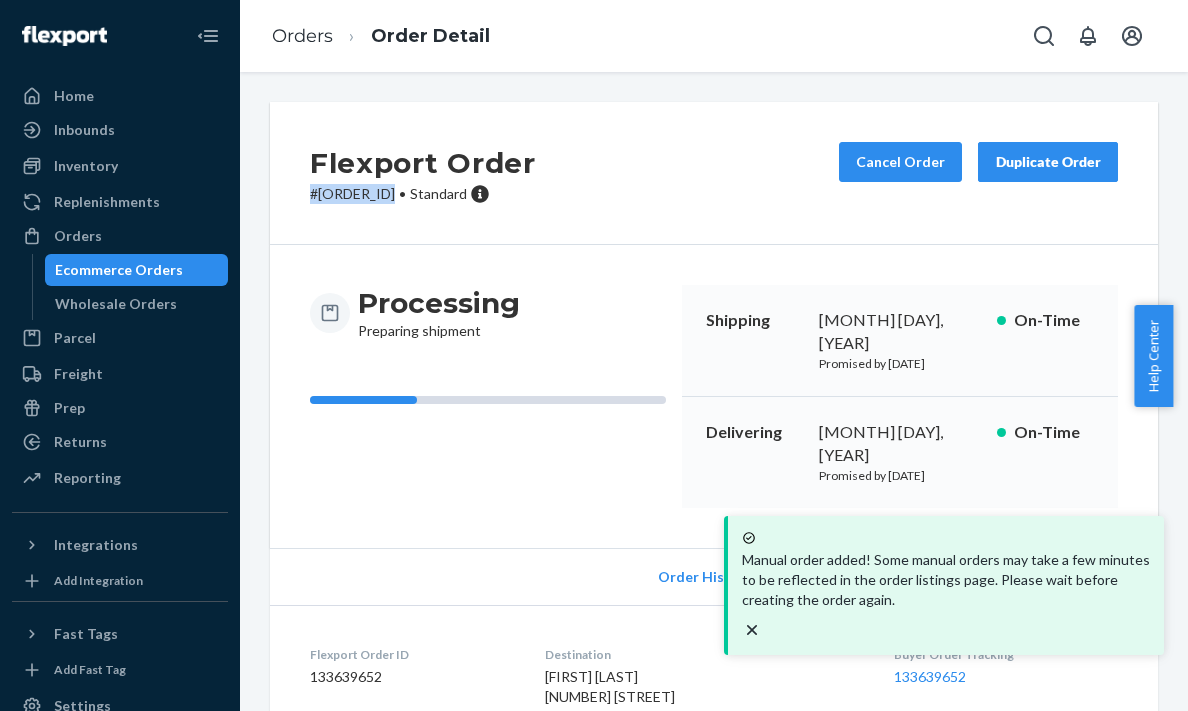 drag, startPoint x: 406, startPoint y: 194, endPoint x: 305, endPoint y: 192, distance: 101.0198 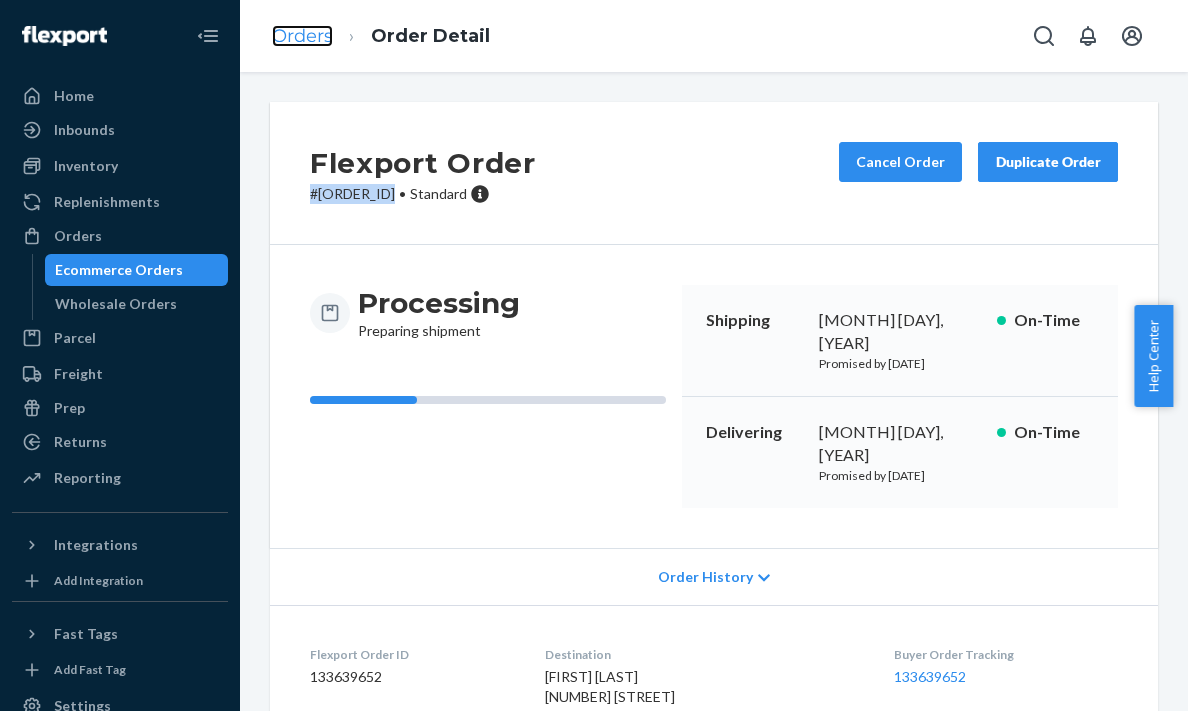 click on "Orders" at bounding box center (302, 36) 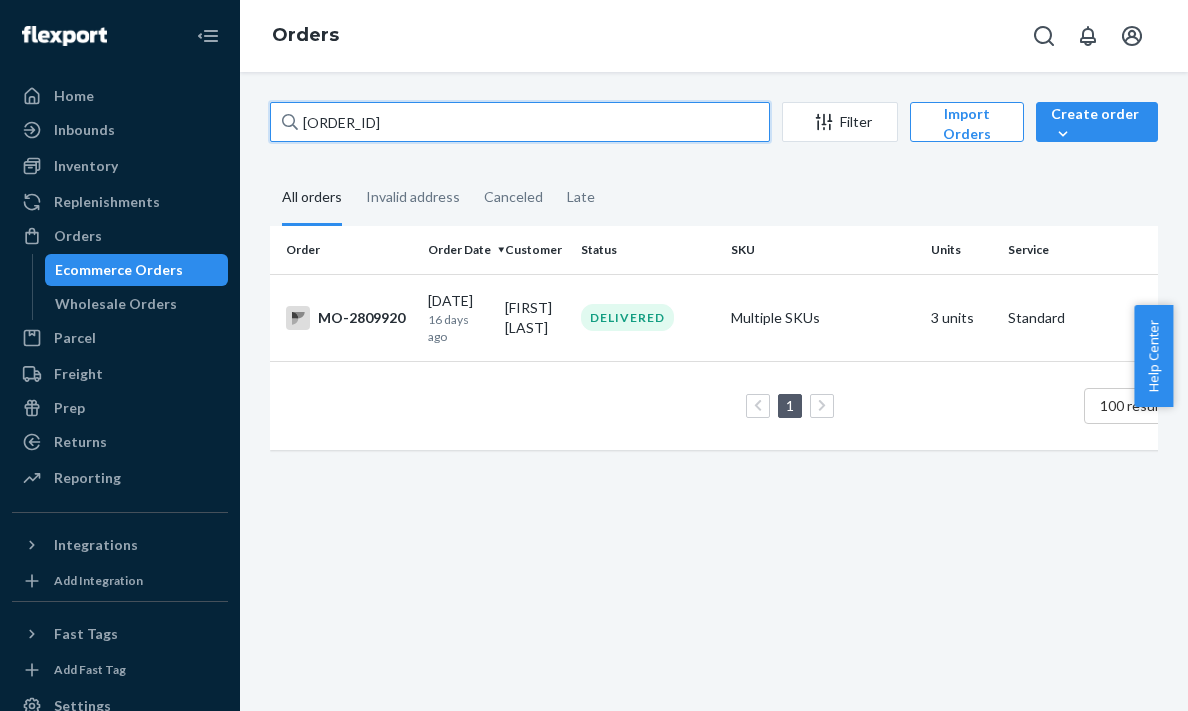 drag, startPoint x: 383, startPoint y: 124, endPoint x: 225, endPoint y: 111, distance: 158.5339 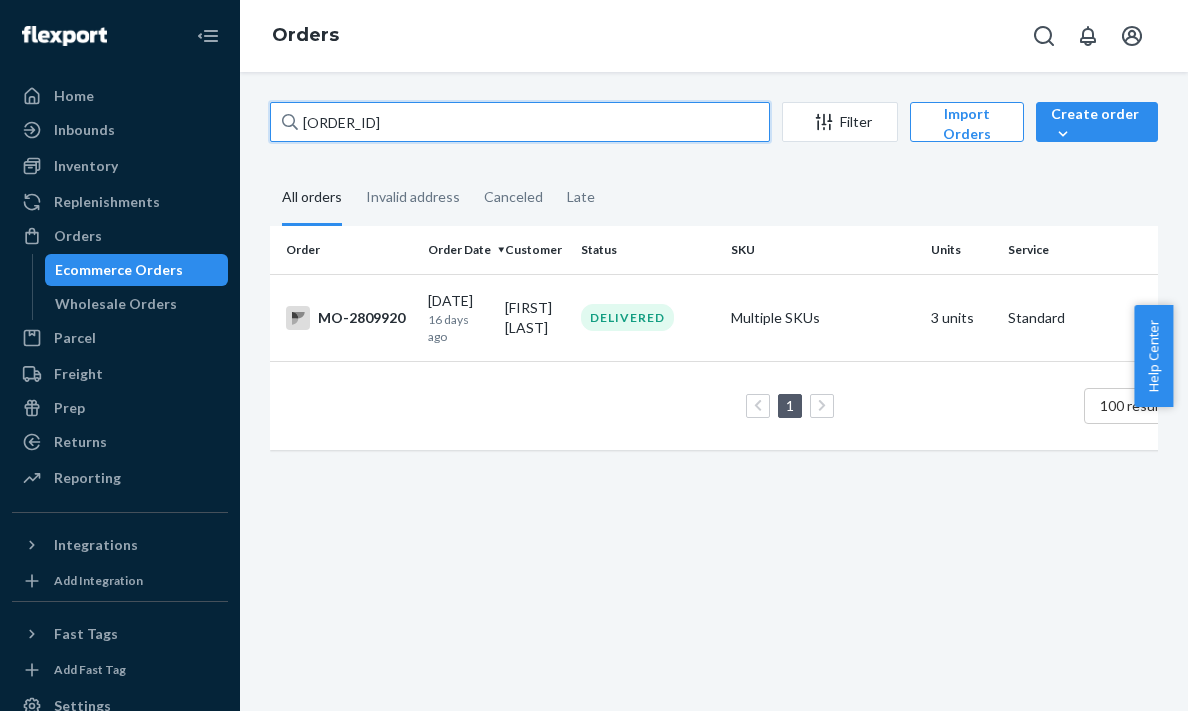 click on "Order Date Customer Status SKU Units Service Fee [ORDER_ID] [DATE] [TIME] ago [CUSTOMER_NAME] DELIVERED Multiple SKUs [UNITS] units Standard Loading.... 1 100 results per page" at bounding box center (594, 355) 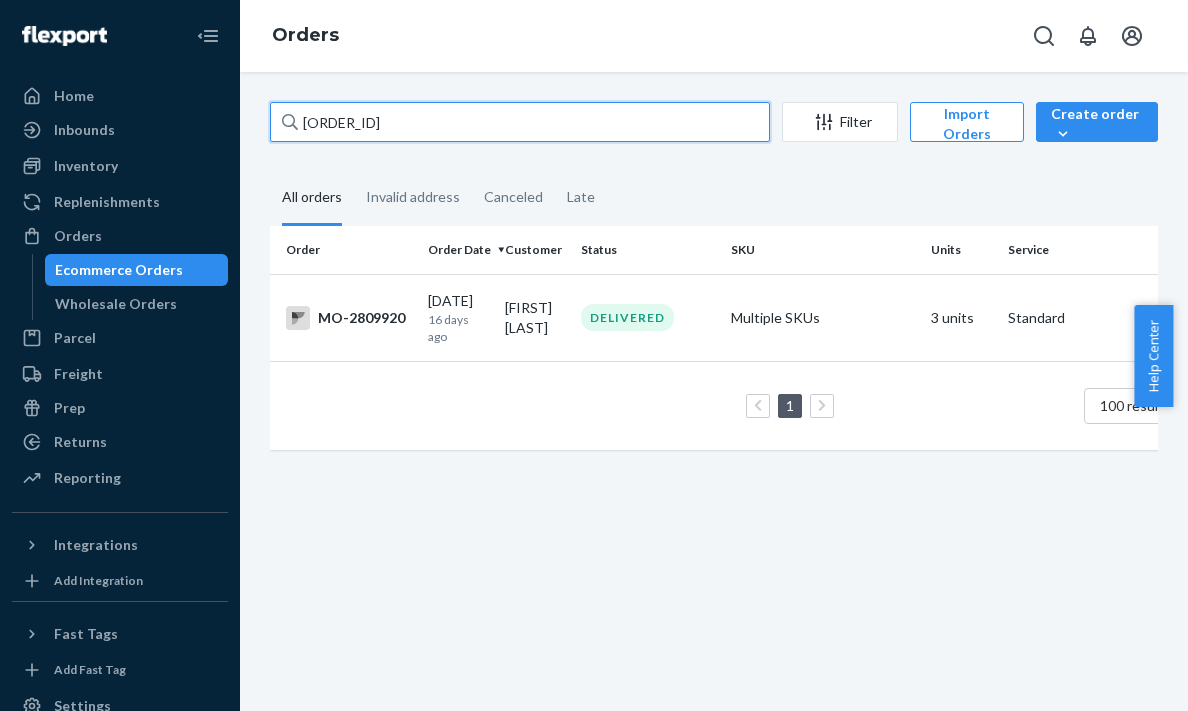 paste on "[NUMBER]" 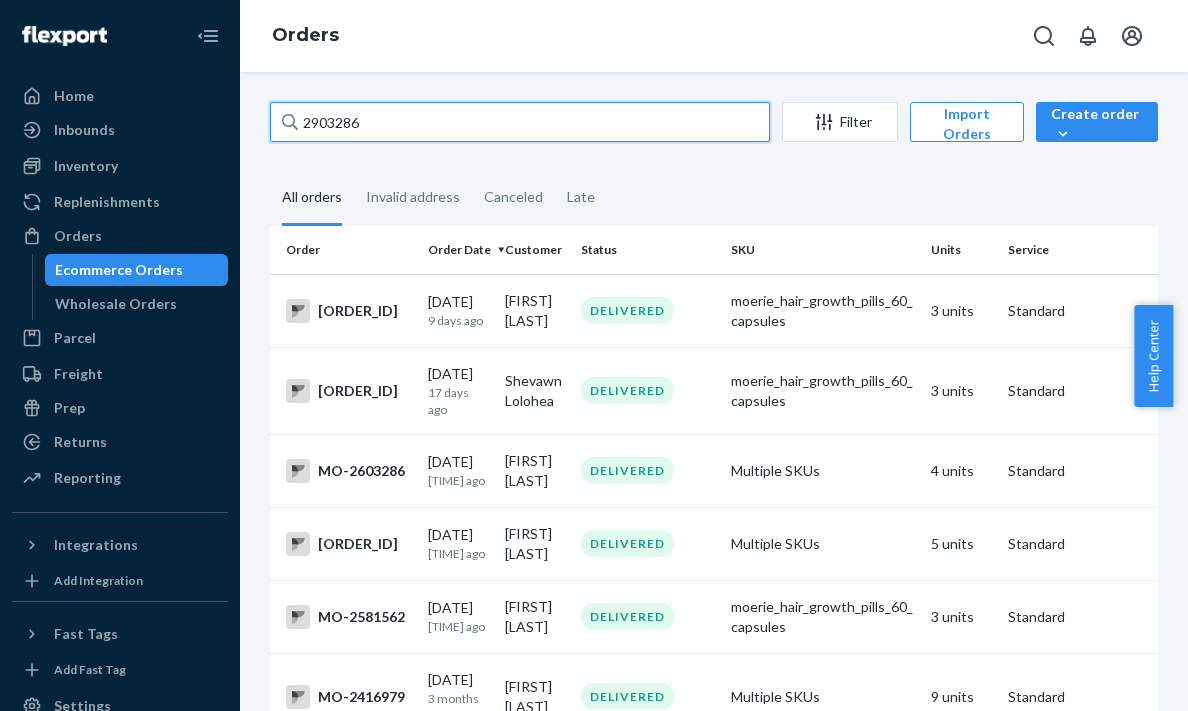 drag, startPoint x: 398, startPoint y: 120, endPoint x: 228, endPoint y: 127, distance: 170.14406 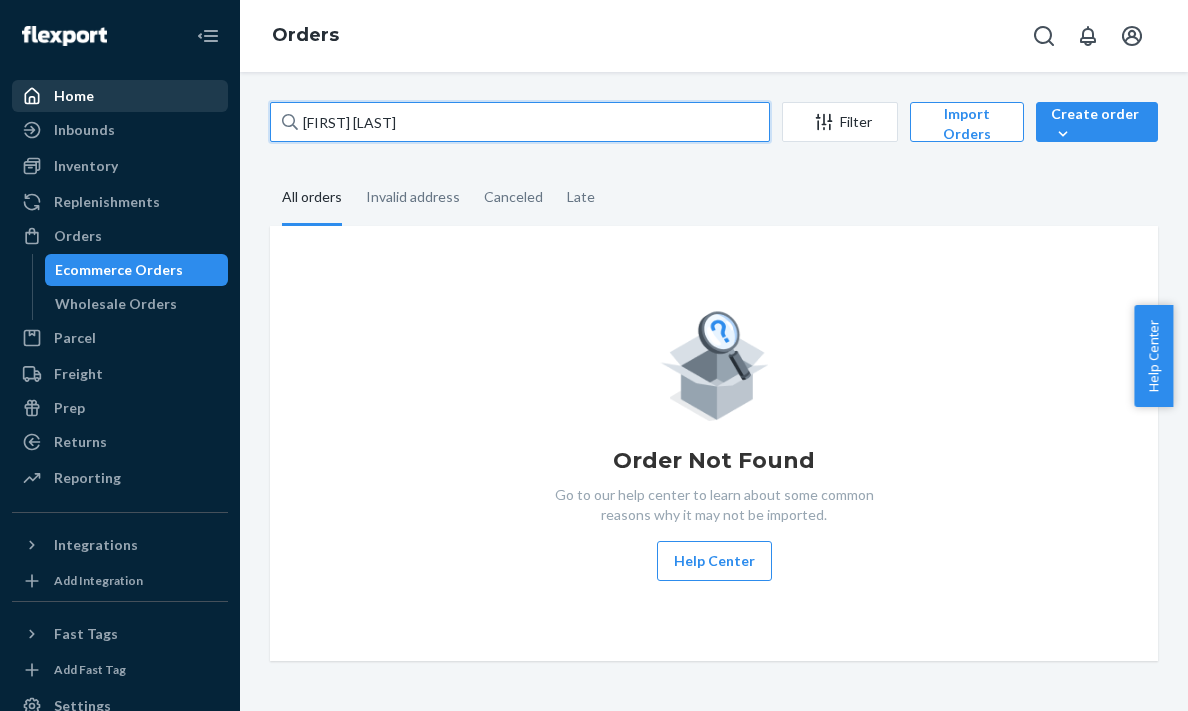 drag, startPoint x: 435, startPoint y: 111, endPoint x: 177, endPoint y: 109, distance: 258.00775 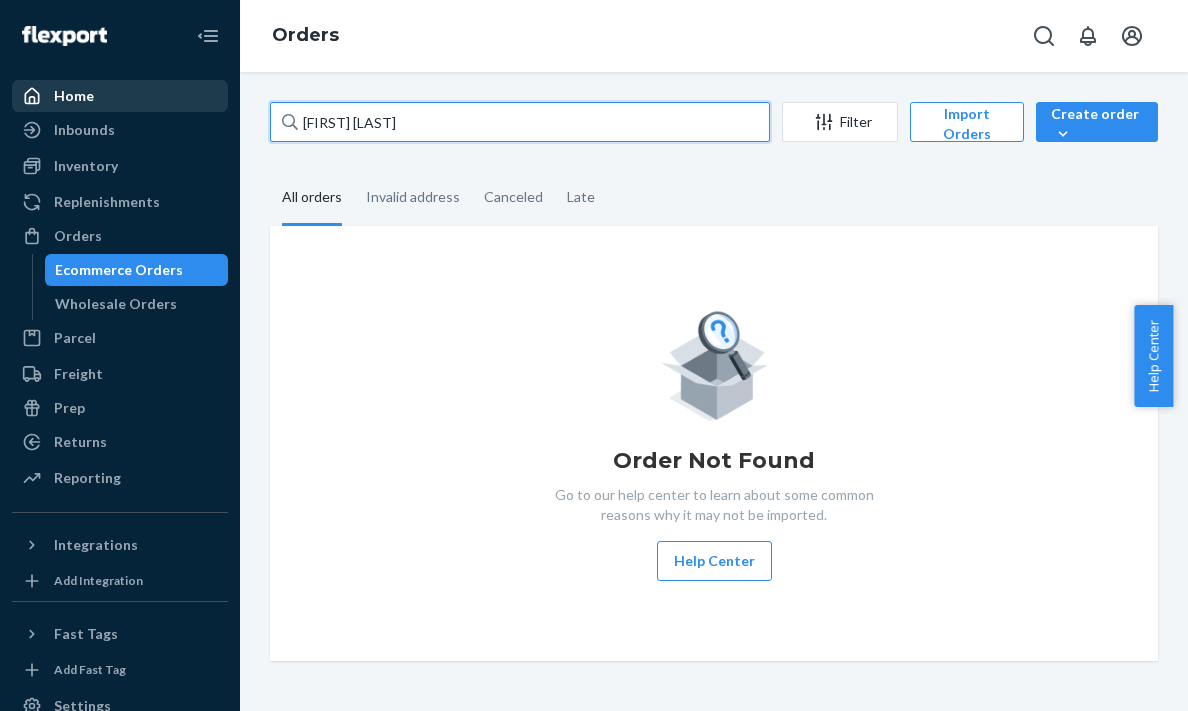 click on "Order Natalie krajina Filter Import Orders Create order Ecommerce order Removal order All orders Invalid address Canceled Late Order Not Found Go to our help center to learn about some common reasons why it may not be imported. Help Center" at bounding box center (594, 355) 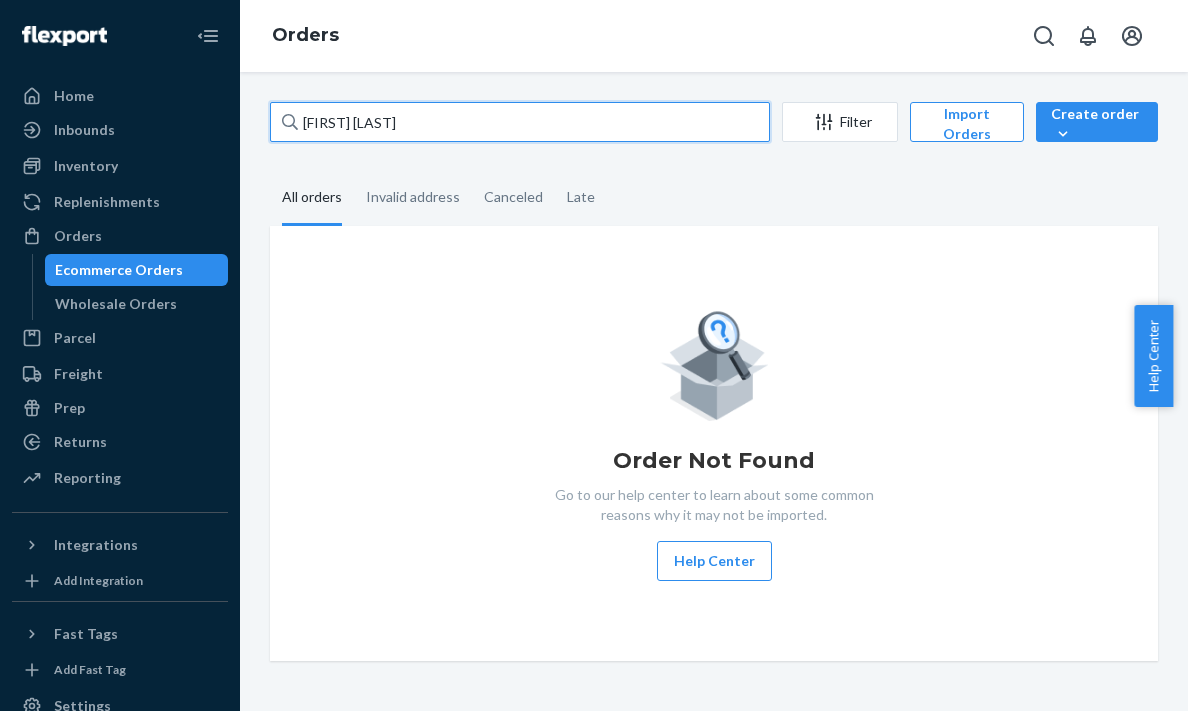 click on "[FIRST] [LAST]" at bounding box center [520, 122] 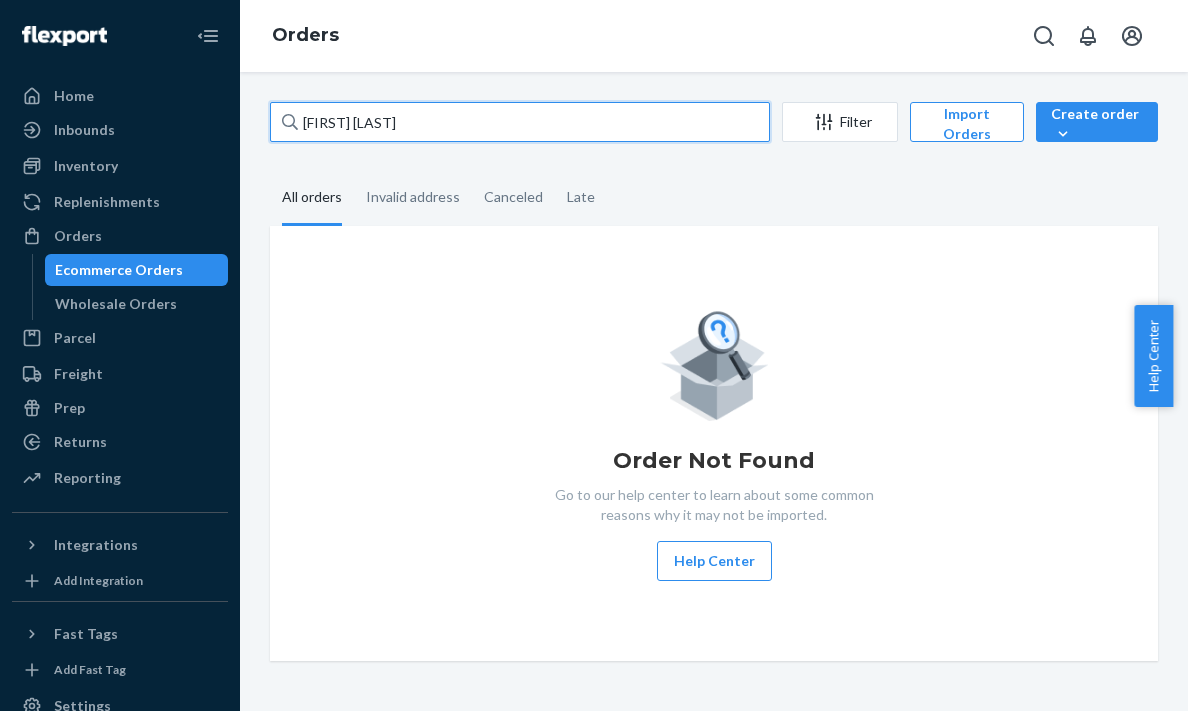 type on "[FIRST] [LAST]" 